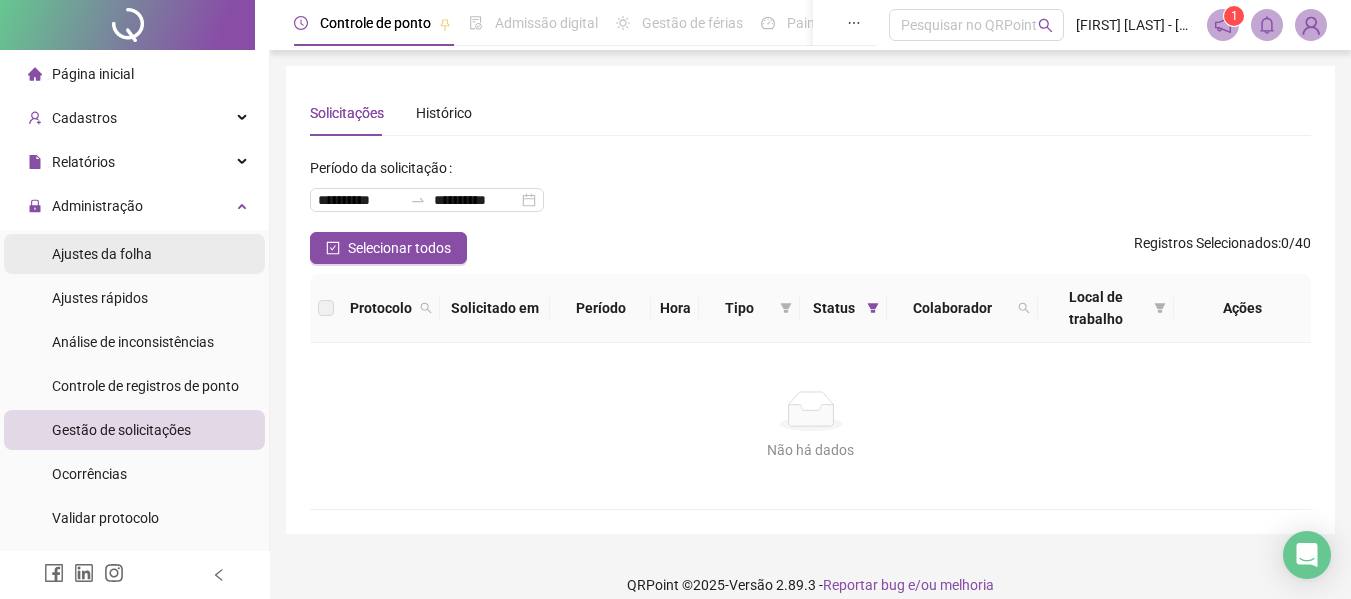 scroll, scrollTop: 0, scrollLeft: 0, axis: both 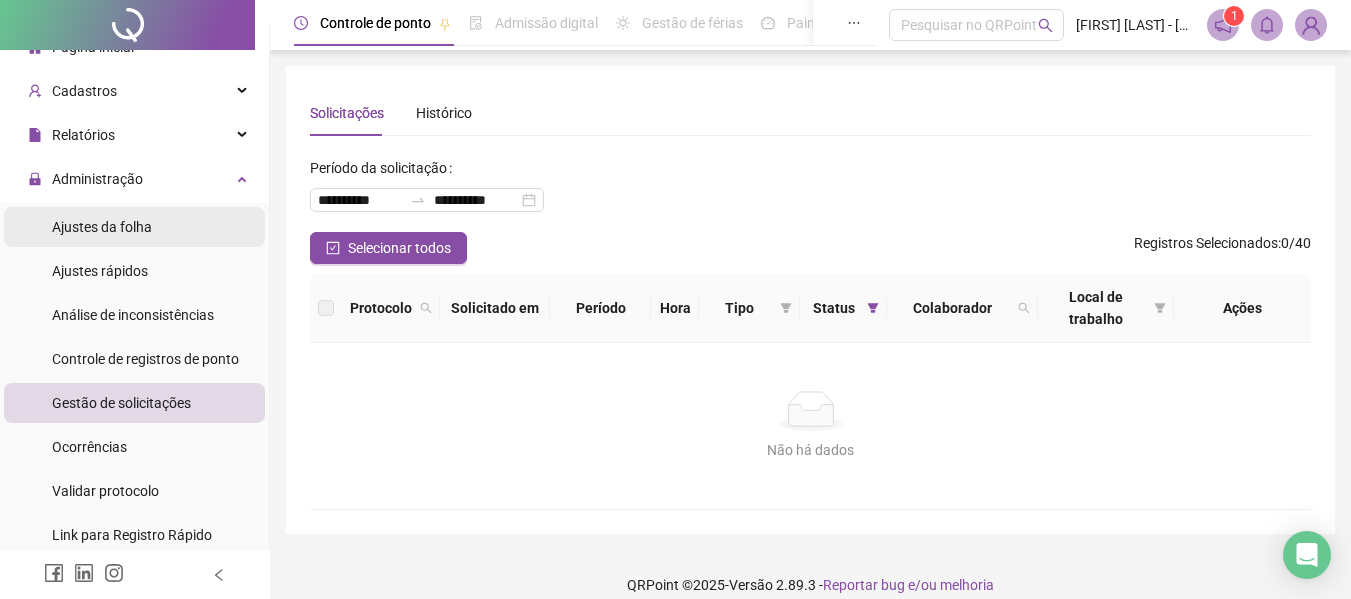 click on "Ajustes da folha" at bounding box center [102, 227] 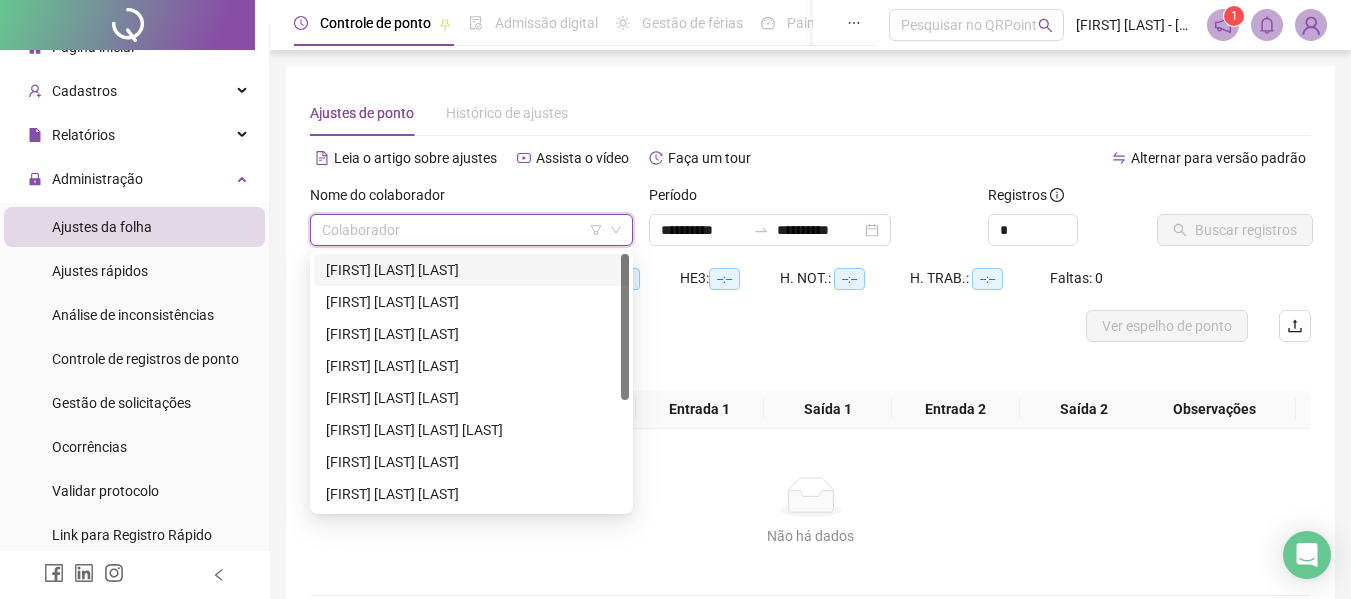click at bounding box center [462, 230] 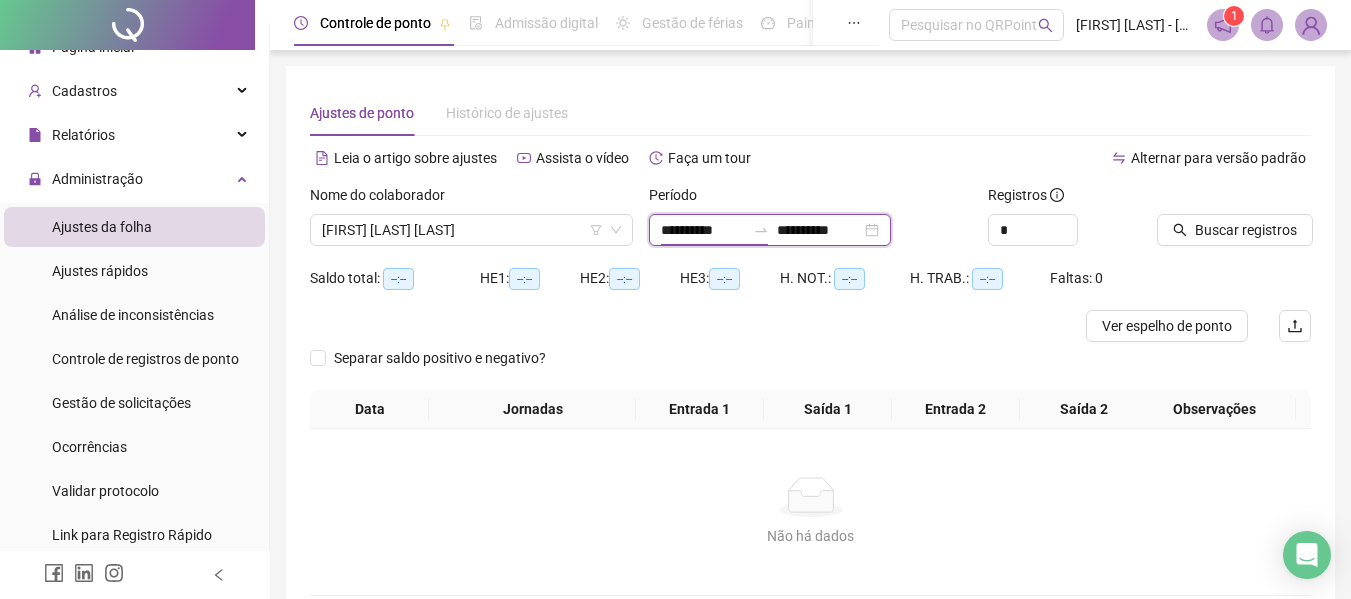 click on "**********" at bounding box center (703, 230) 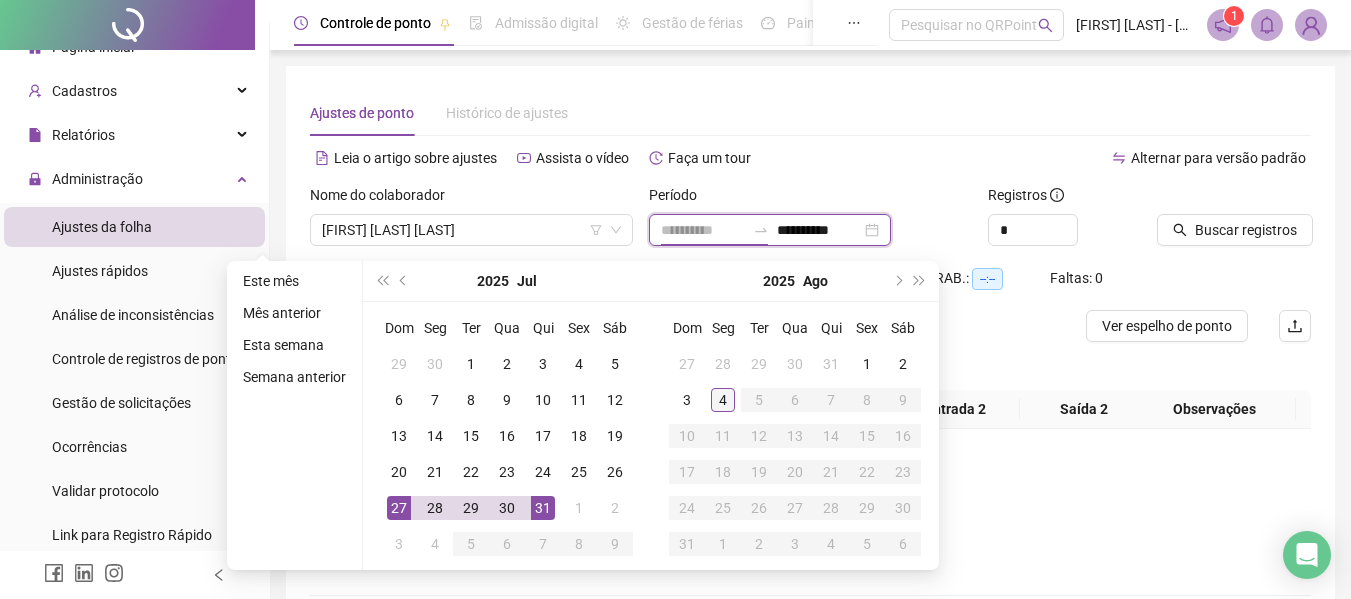 type on "**********" 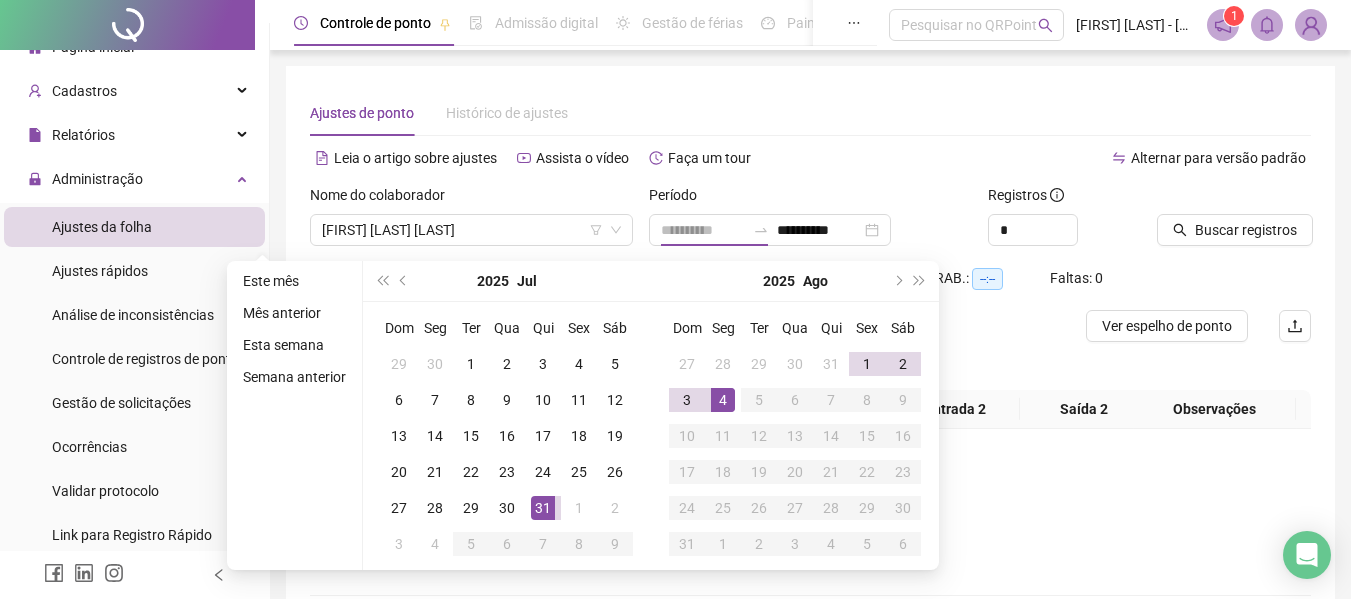 click on "4" at bounding box center [723, 400] 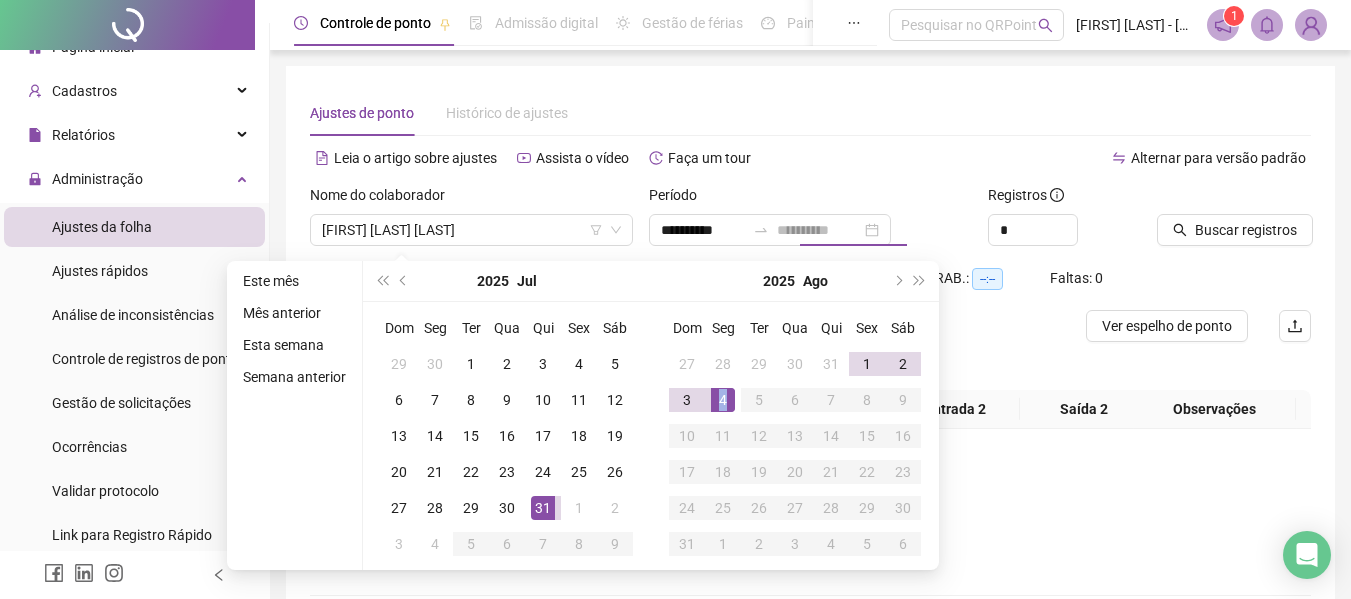 click on "4" at bounding box center (723, 400) 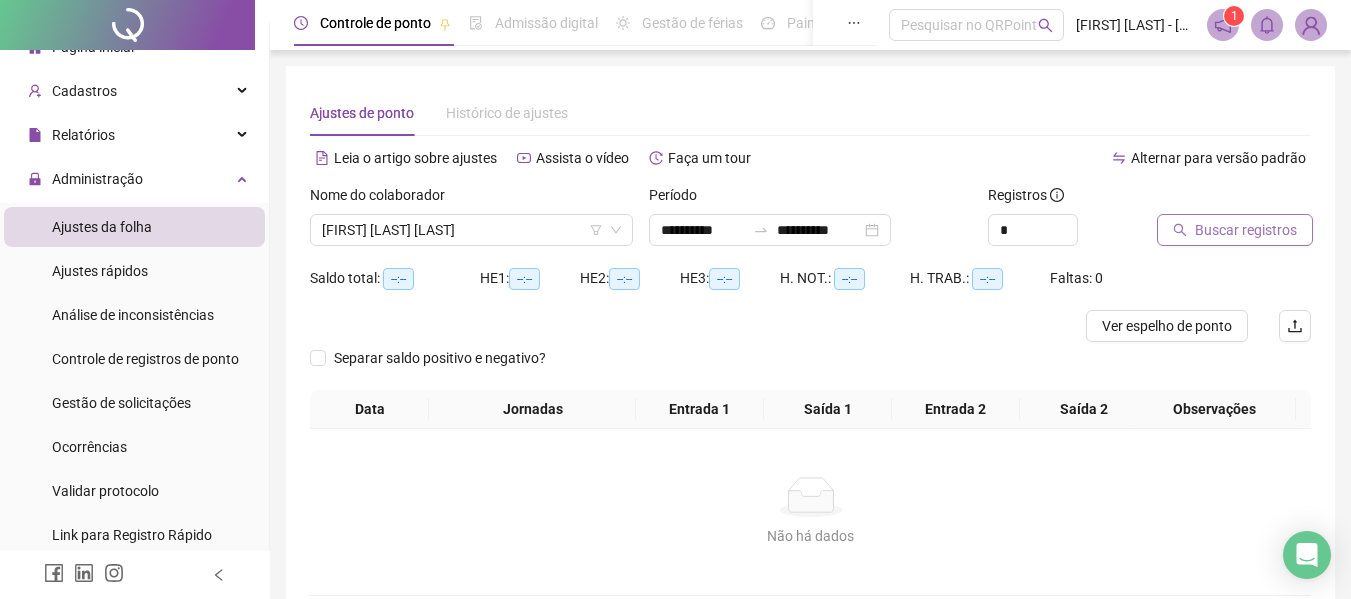 click on "Buscar registros" at bounding box center (1246, 230) 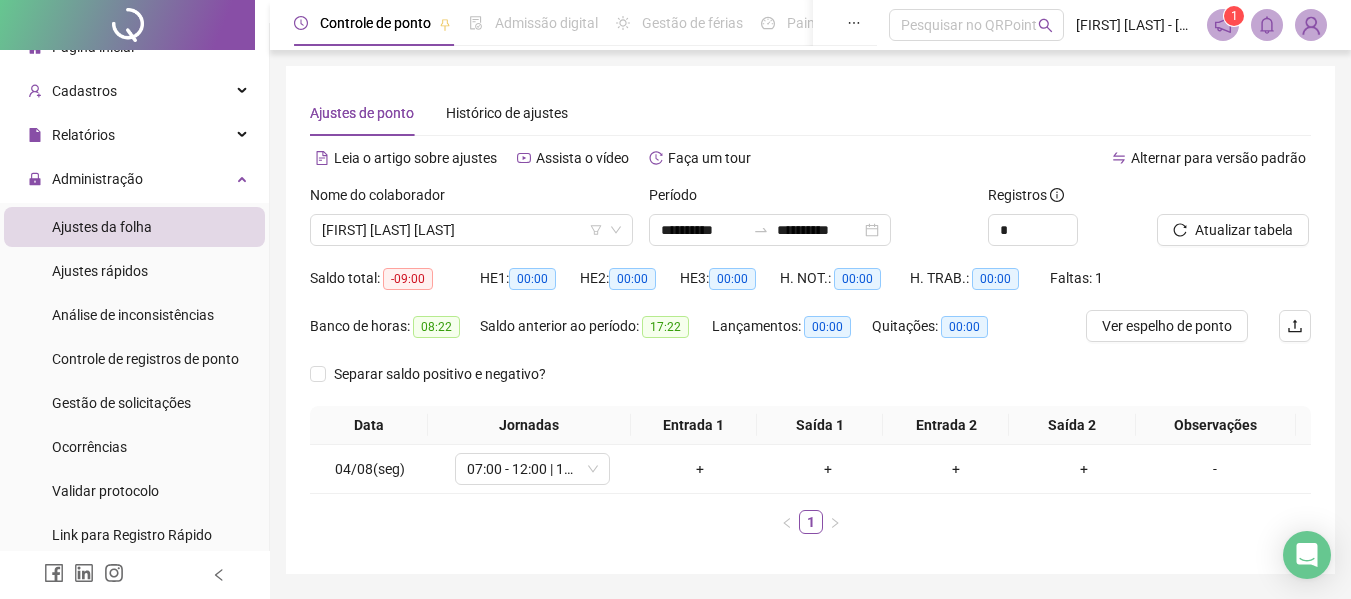 scroll, scrollTop: 61, scrollLeft: 0, axis: vertical 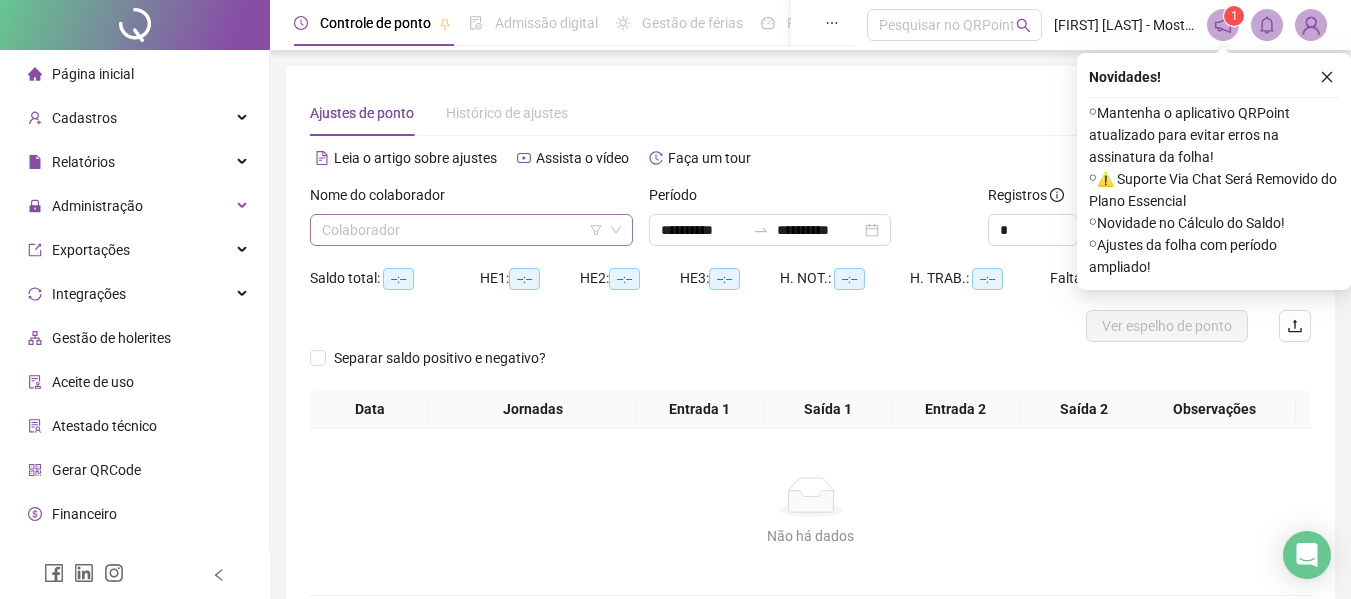 click at bounding box center (462, 230) 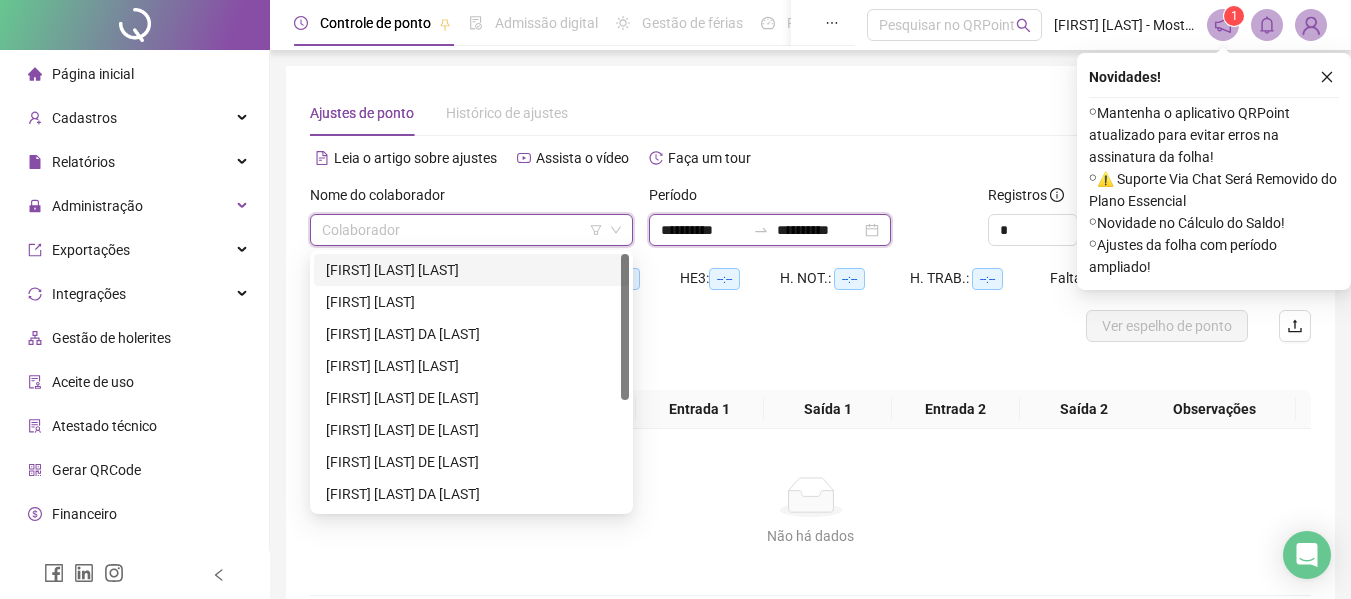 click on "**********" at bounding box center (703, 230) 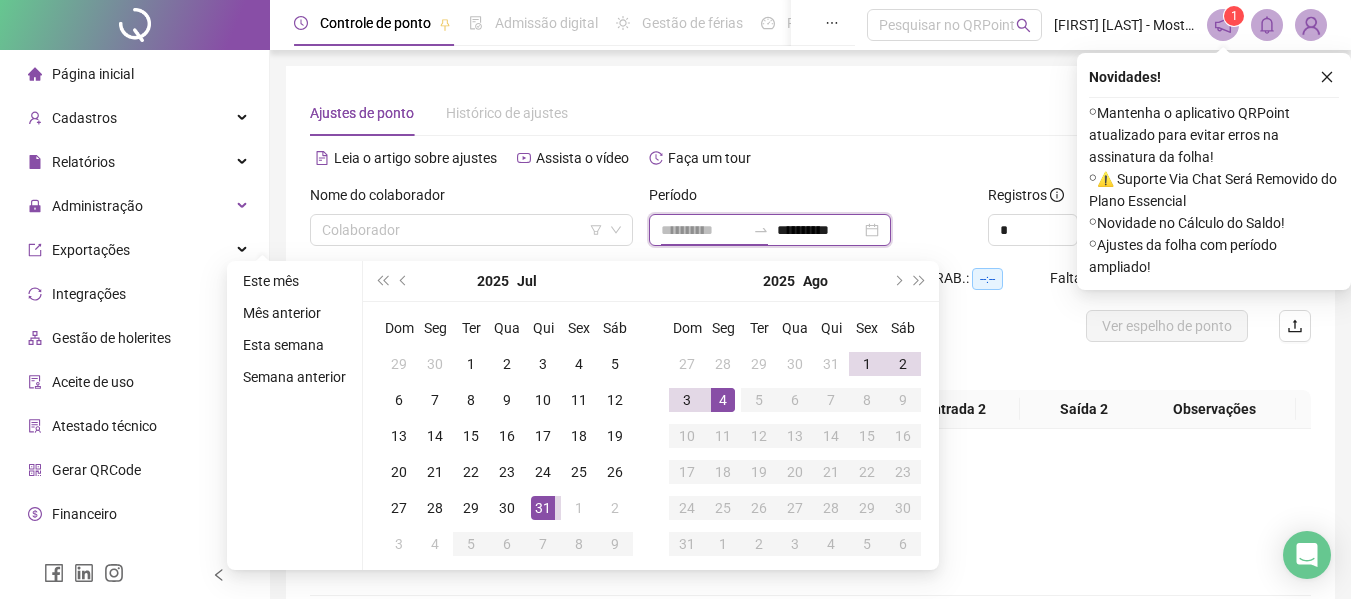 type on "**********" 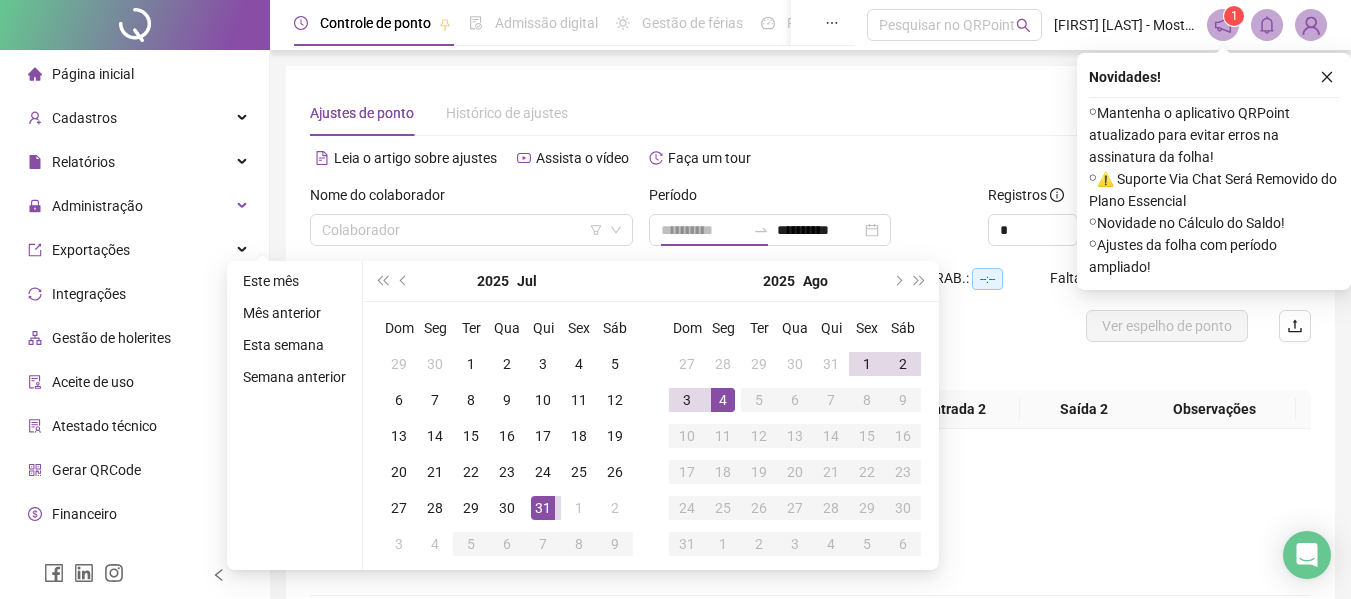click on "4" at bounding box center [723, 400] 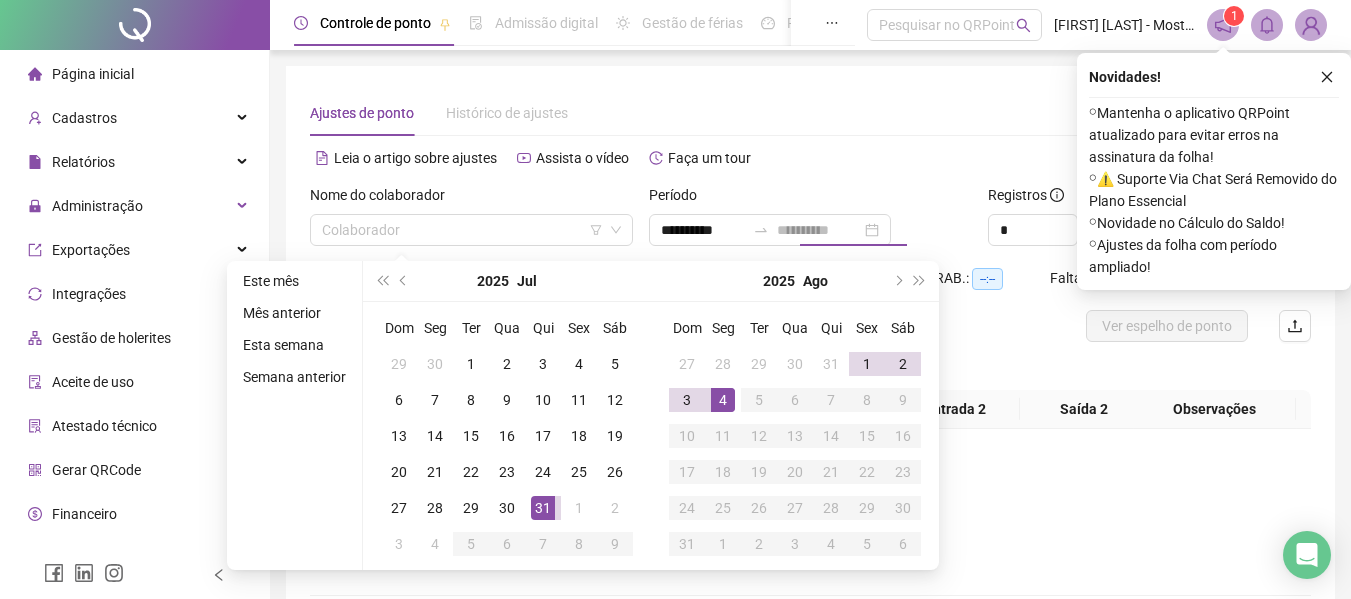 click on "4" at bounding box center [723, 400] 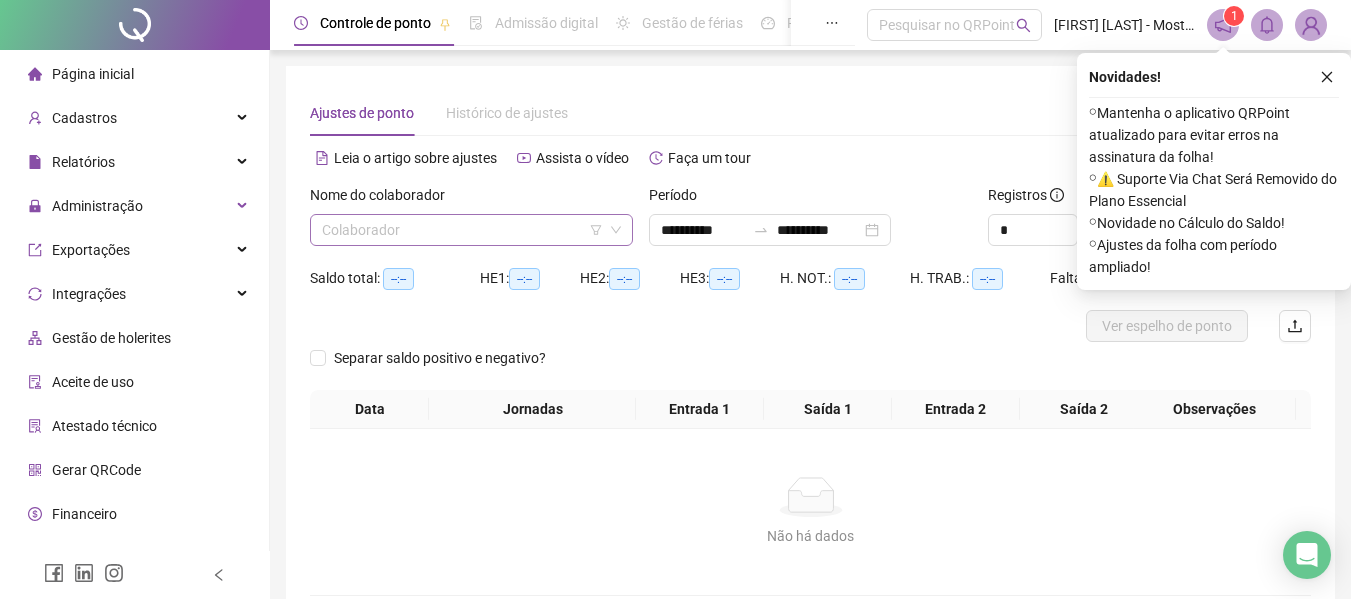 click at bounding box center [462, 230] 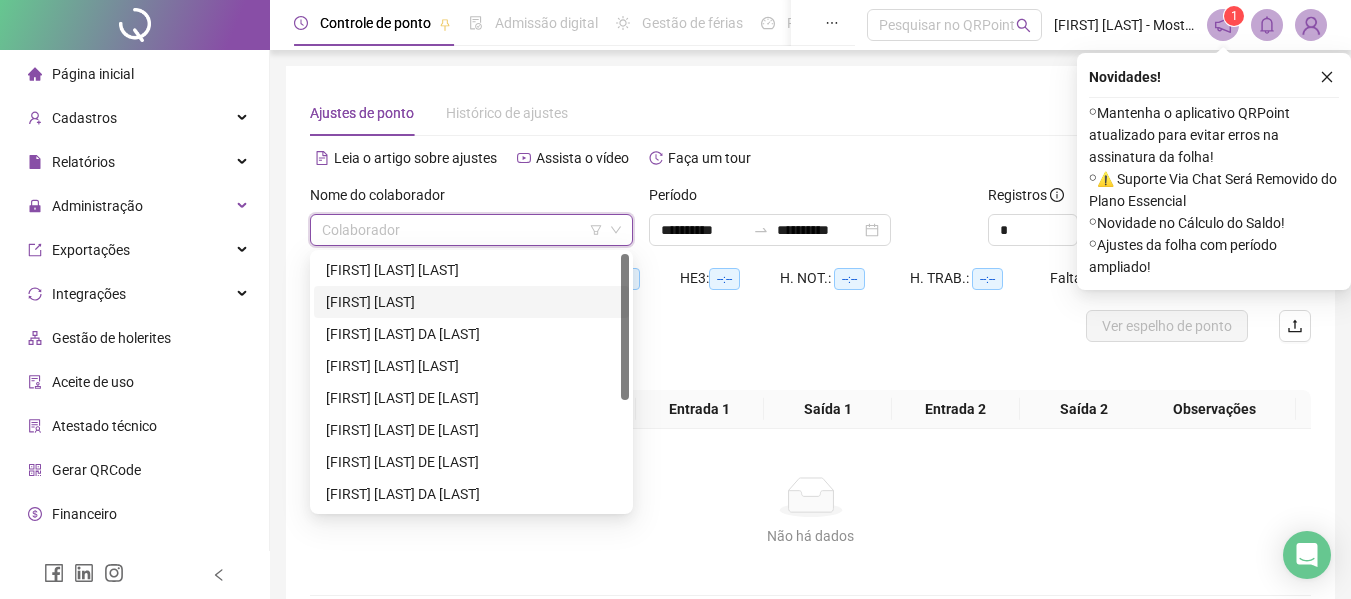 click on "[FIRST] [LAST]" at bounding box center (471, 302) 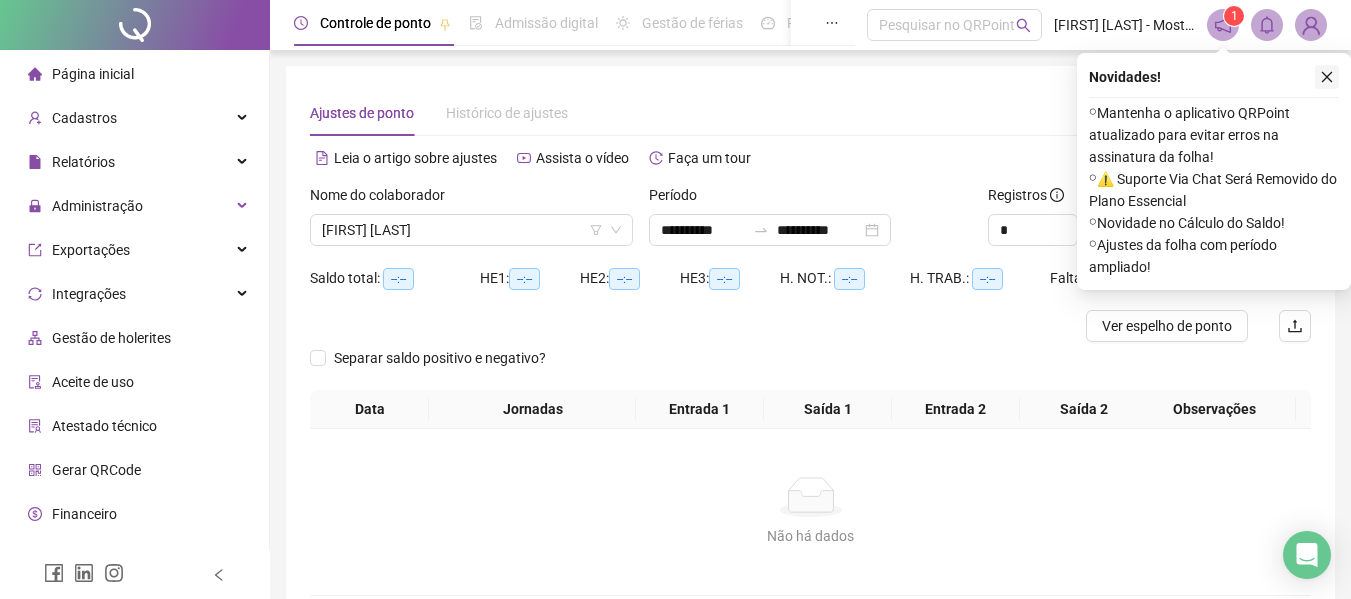 click at bounding box center [1327, 77] 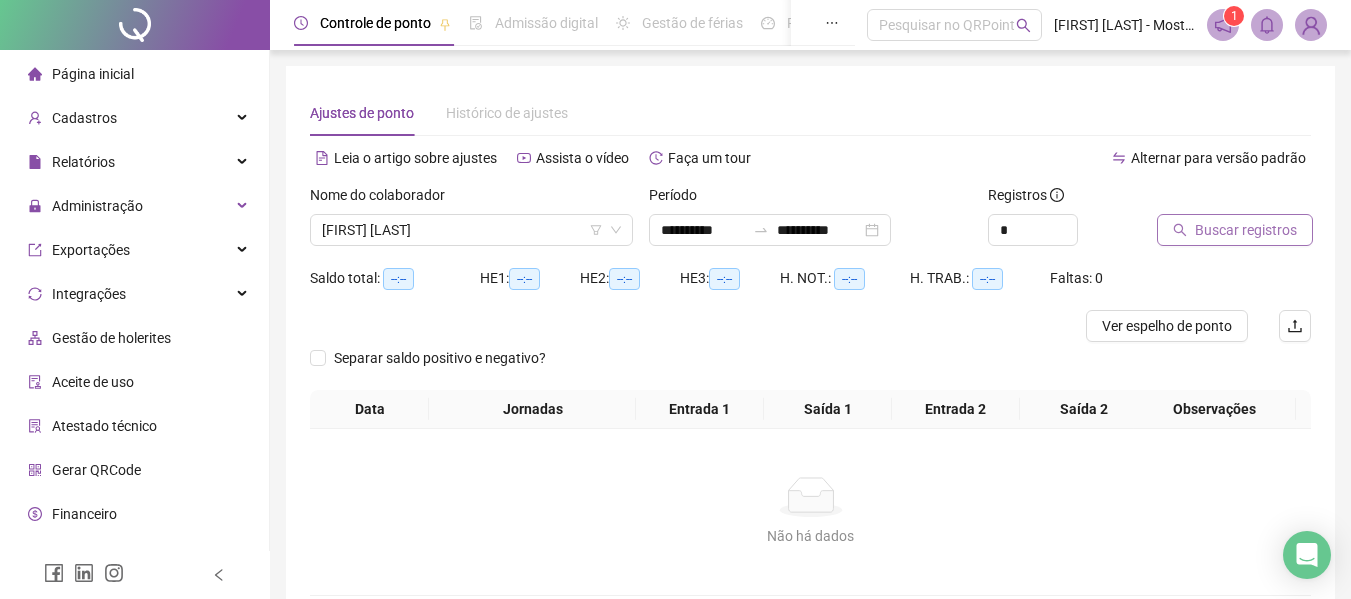 click on "Buscar registros" at bounding box center (1235, 230) 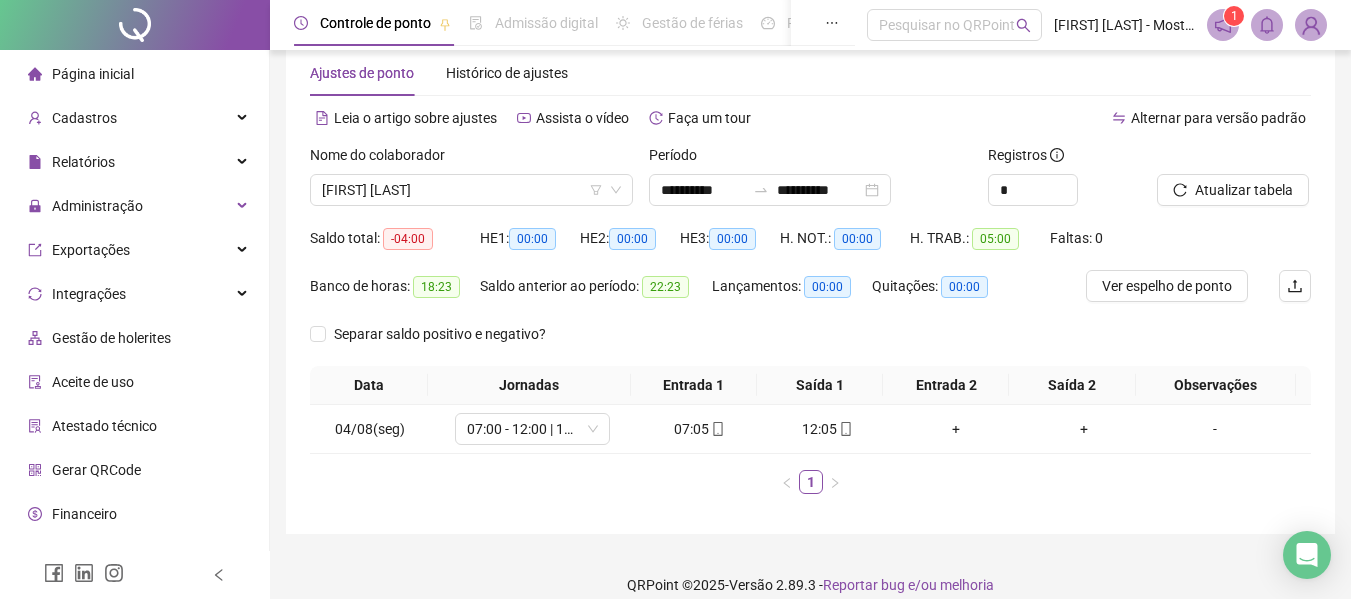 scroll, scrollTop: 61, scrollLeft: 0, axis: vertical 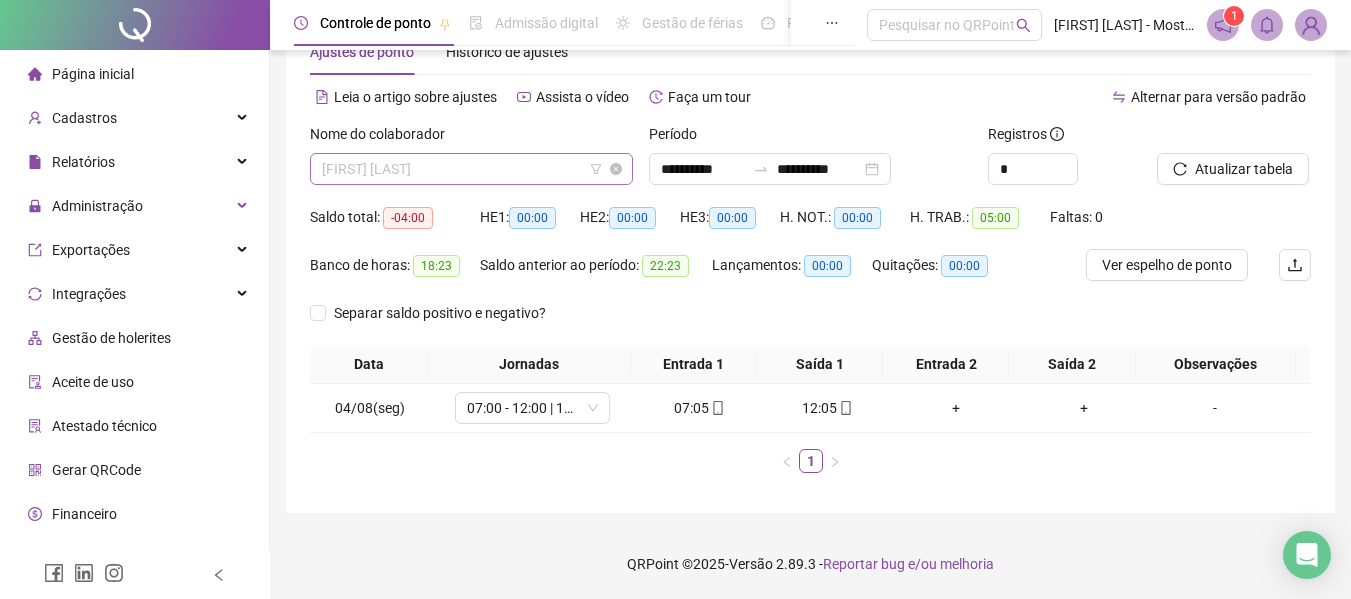 click on "[FIRST] [LAST]" at bounding box center (471, 169) 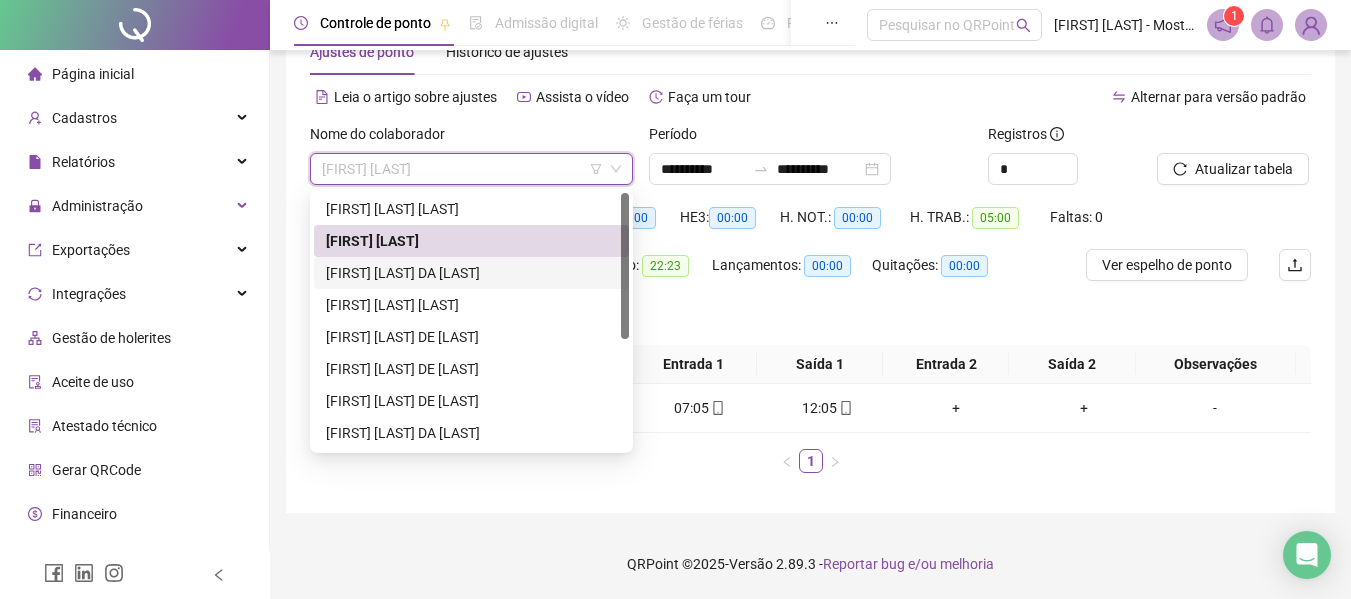 click on "[FIRST] [LAST] DA [LAST]" at bounding box center [471, 273] 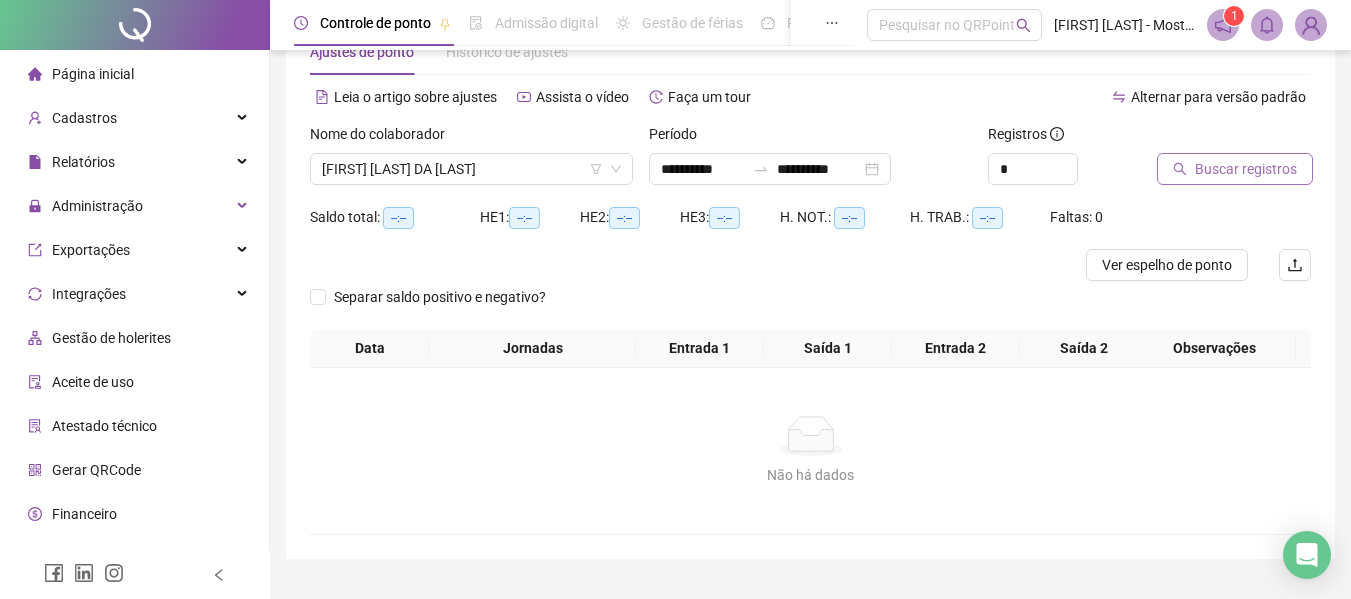 click on "Buscar registros" at bounding box center (1246, 169) 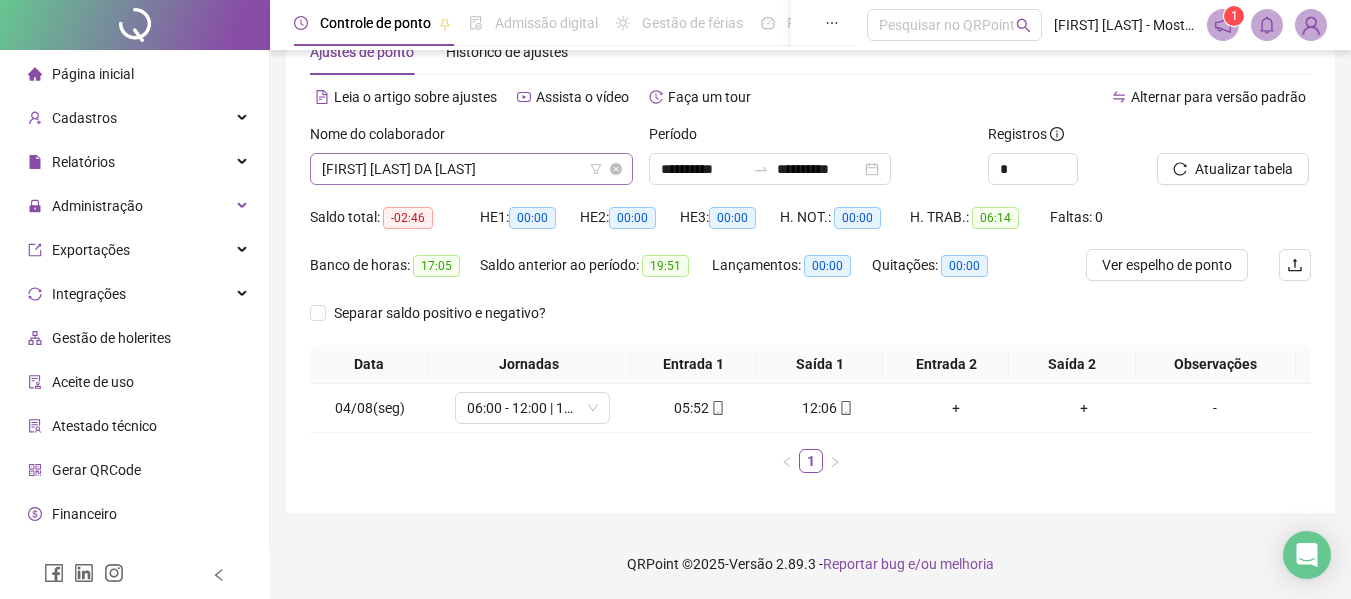 click on "[FIRST] [LAST] DA [LAST]" at bounding box center (471, 169) 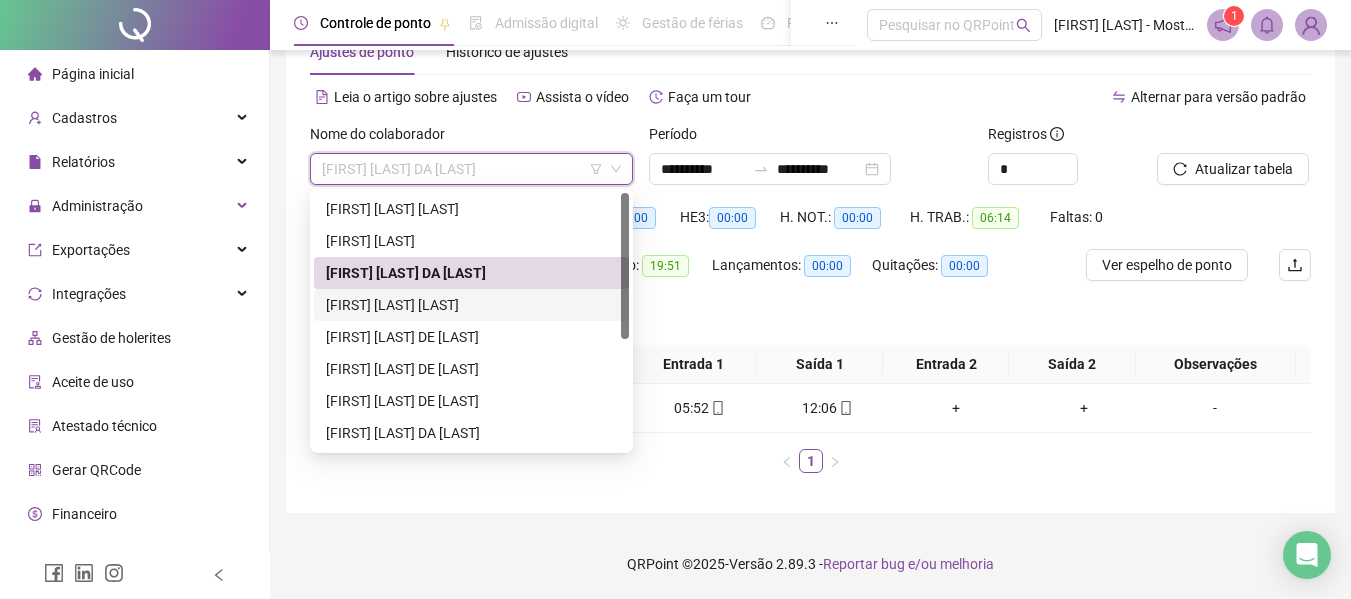 click on "[FIRST] [LAST] [LAST]" at bounding box center [471, 305] 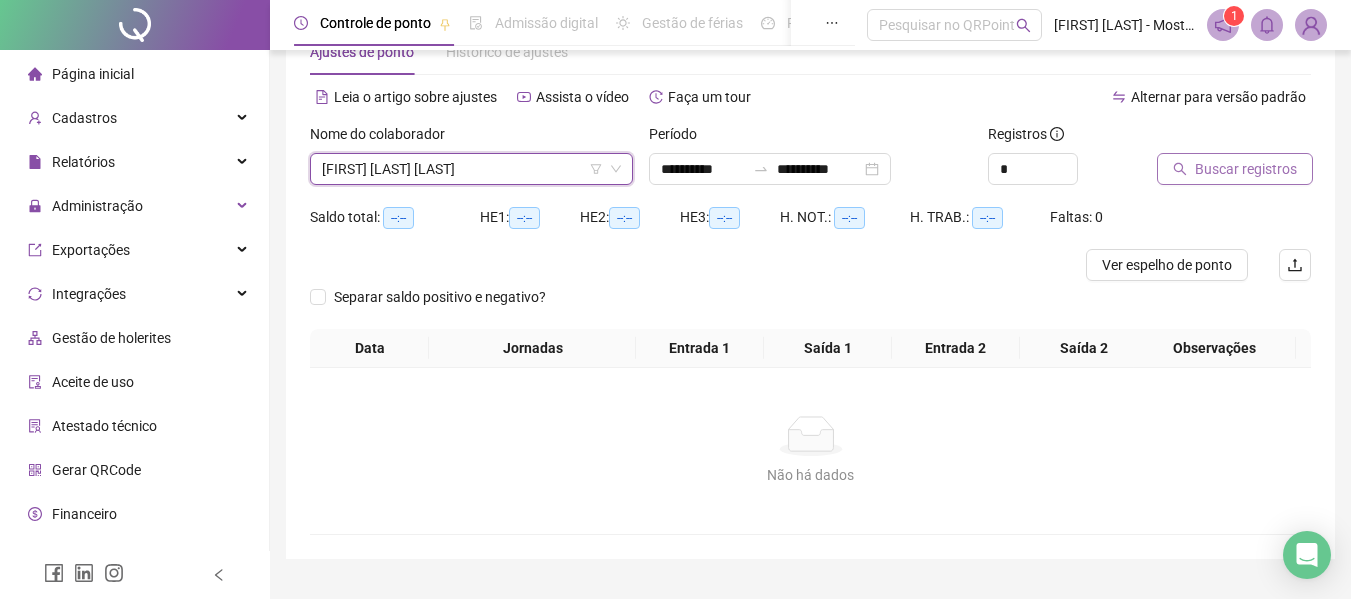 click on "Buscar registros" at bounding box center (1246, 169) 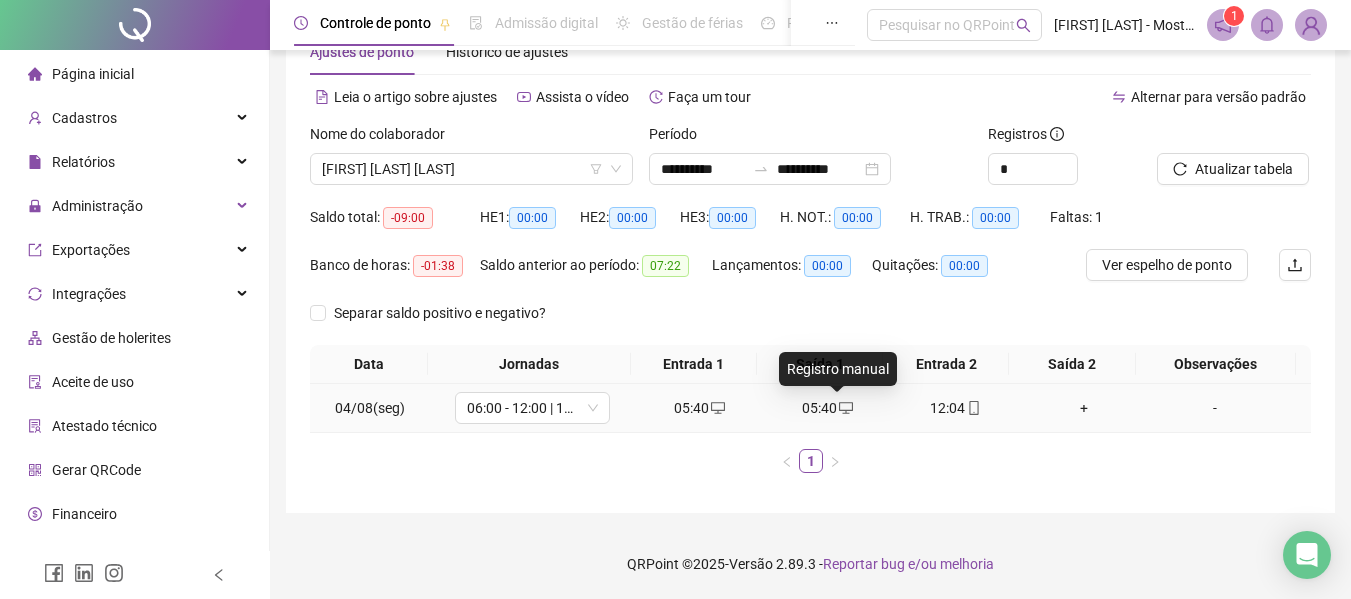 click at bounding box center (845, 408) 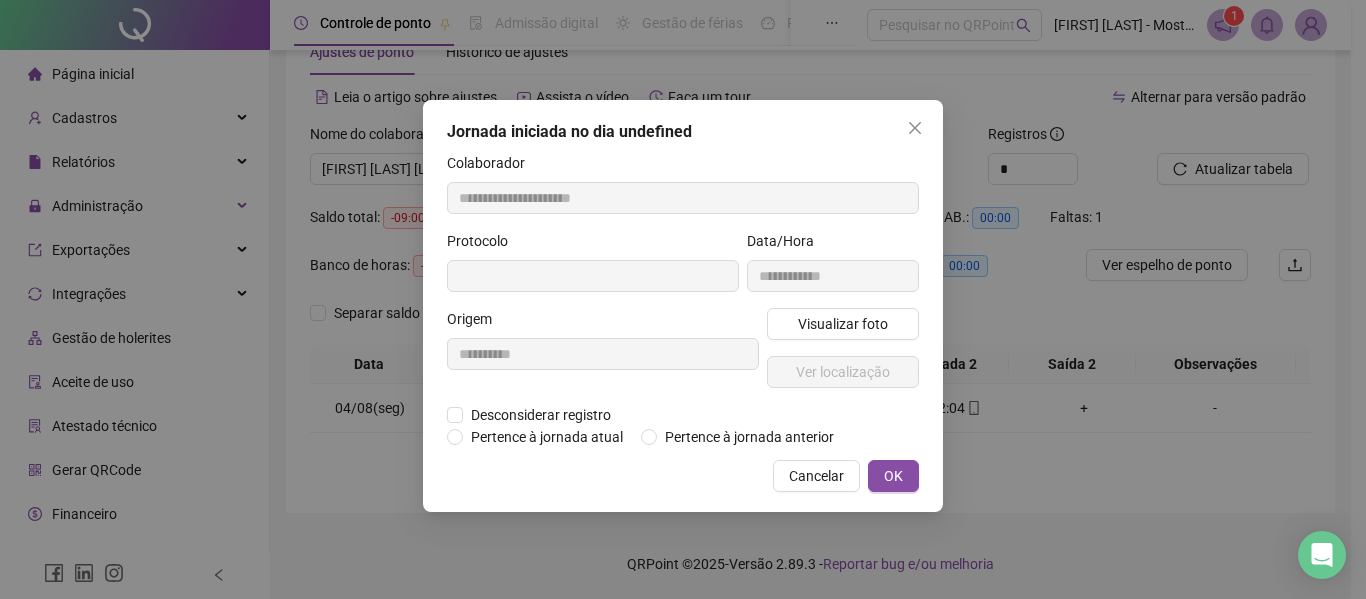 type on "**********" 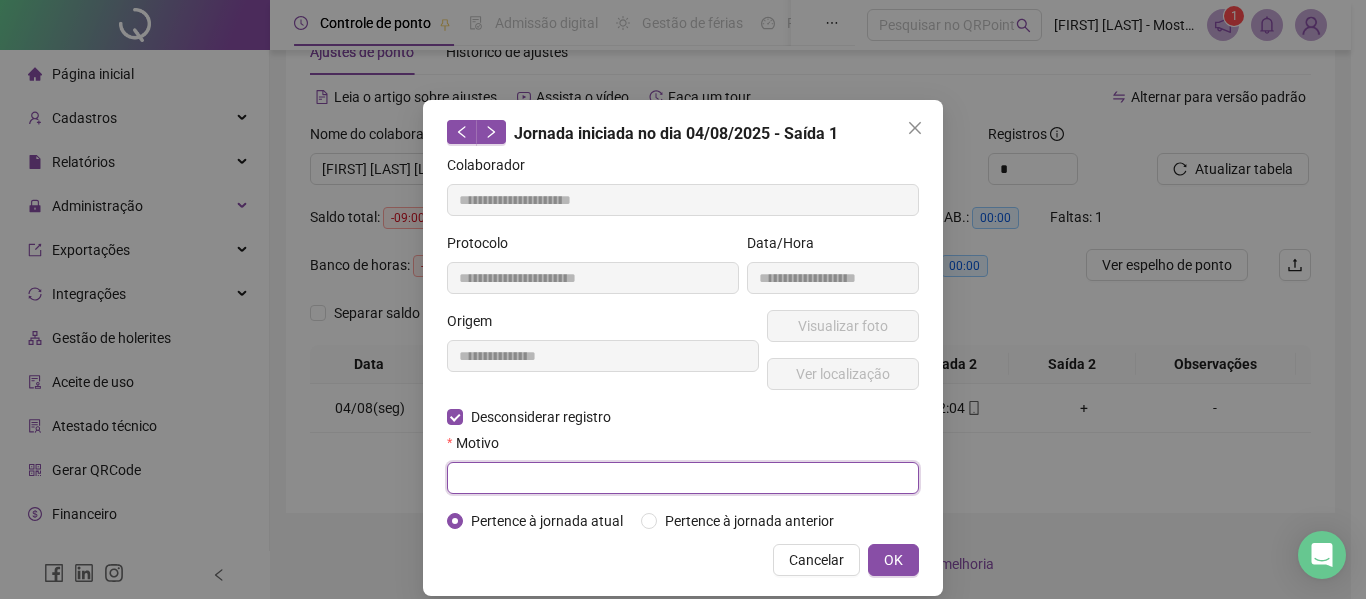 click at bounding box center [683, 478] 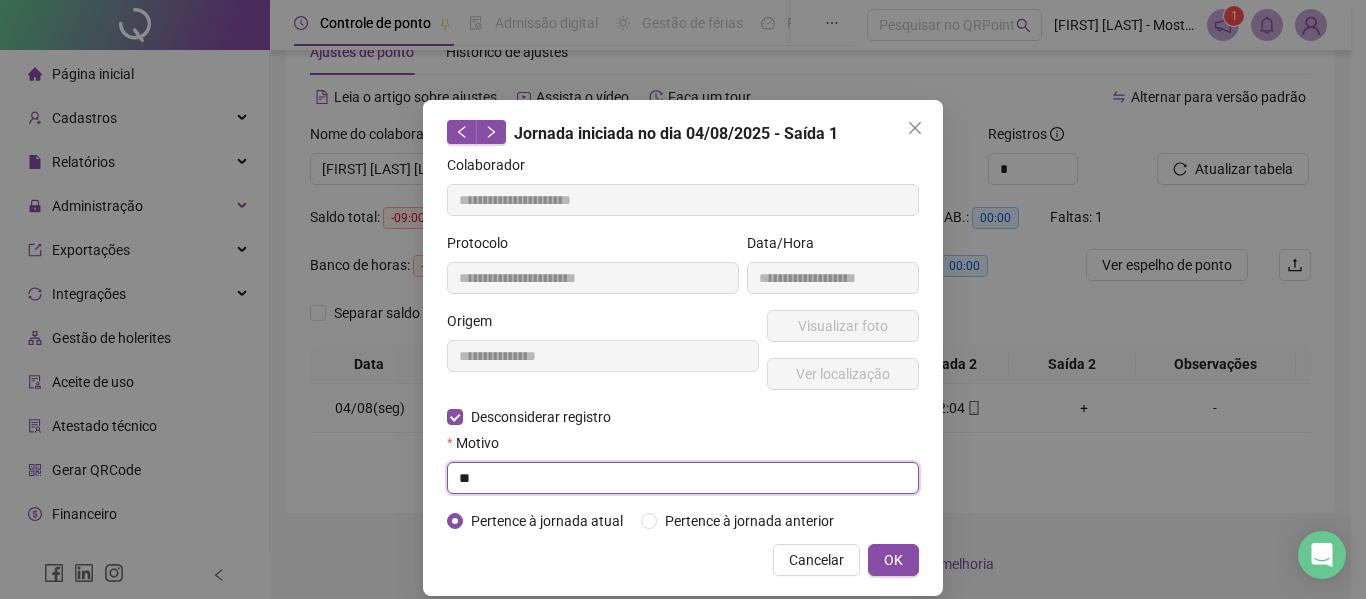 type on "*" 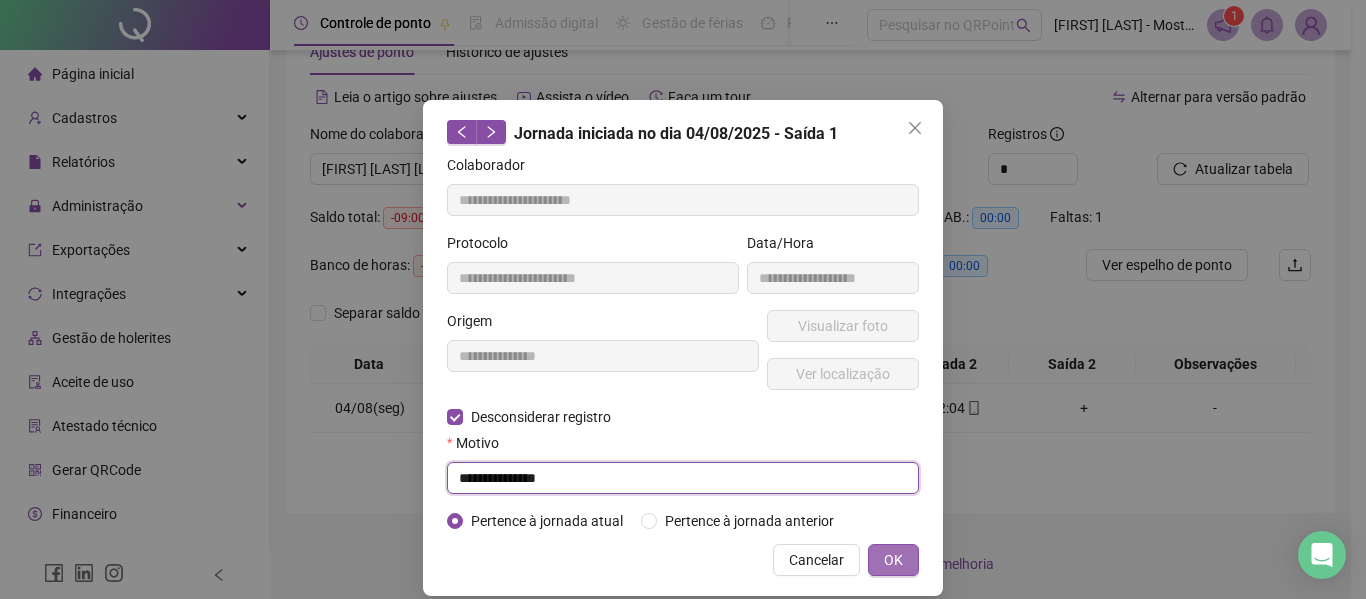 type on "**********" 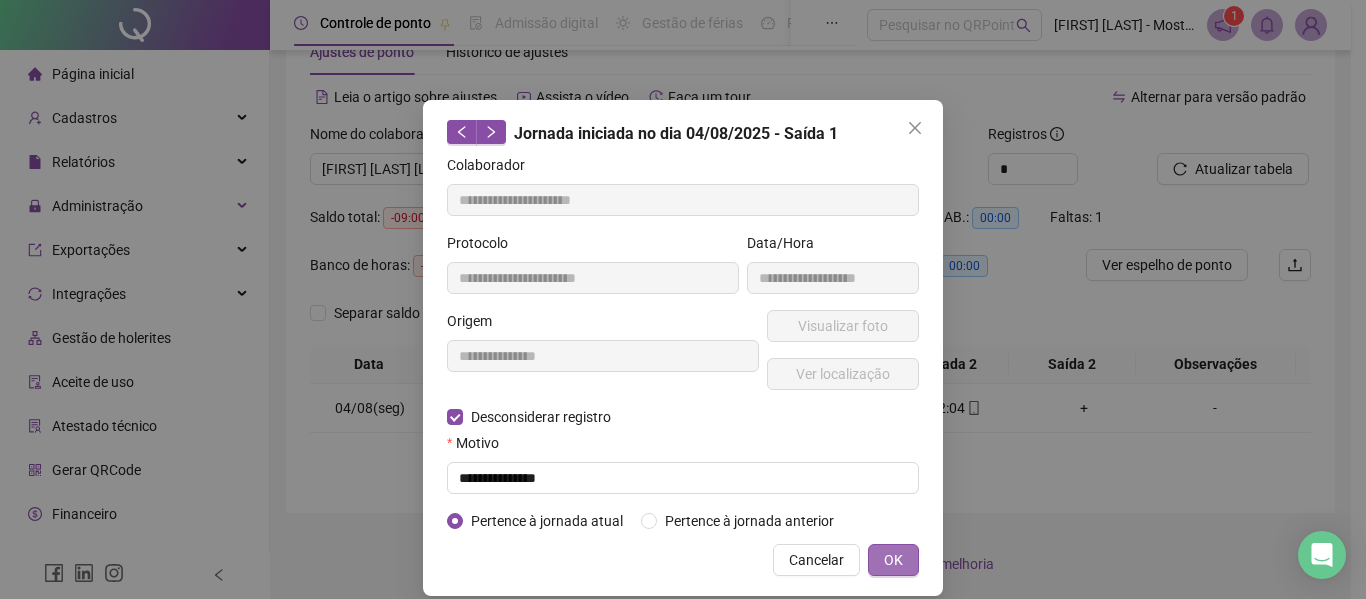 click on "OK" at bounding box center (893, 560) 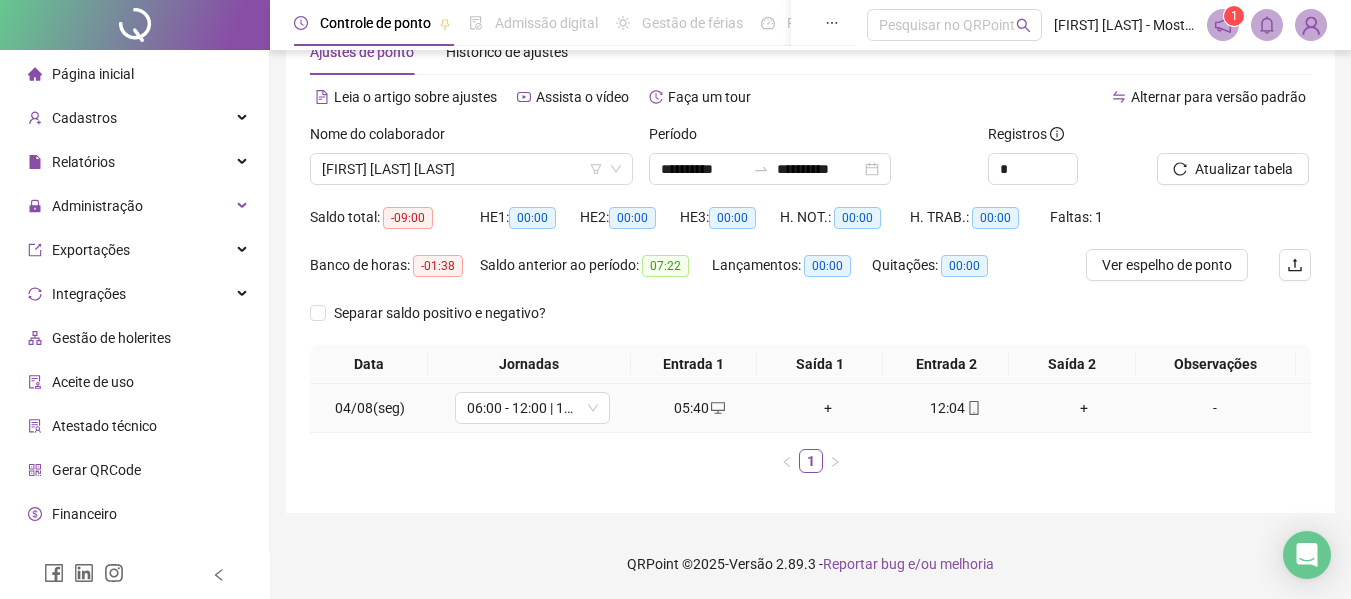 click on "+" at bounding box center [828, 408] 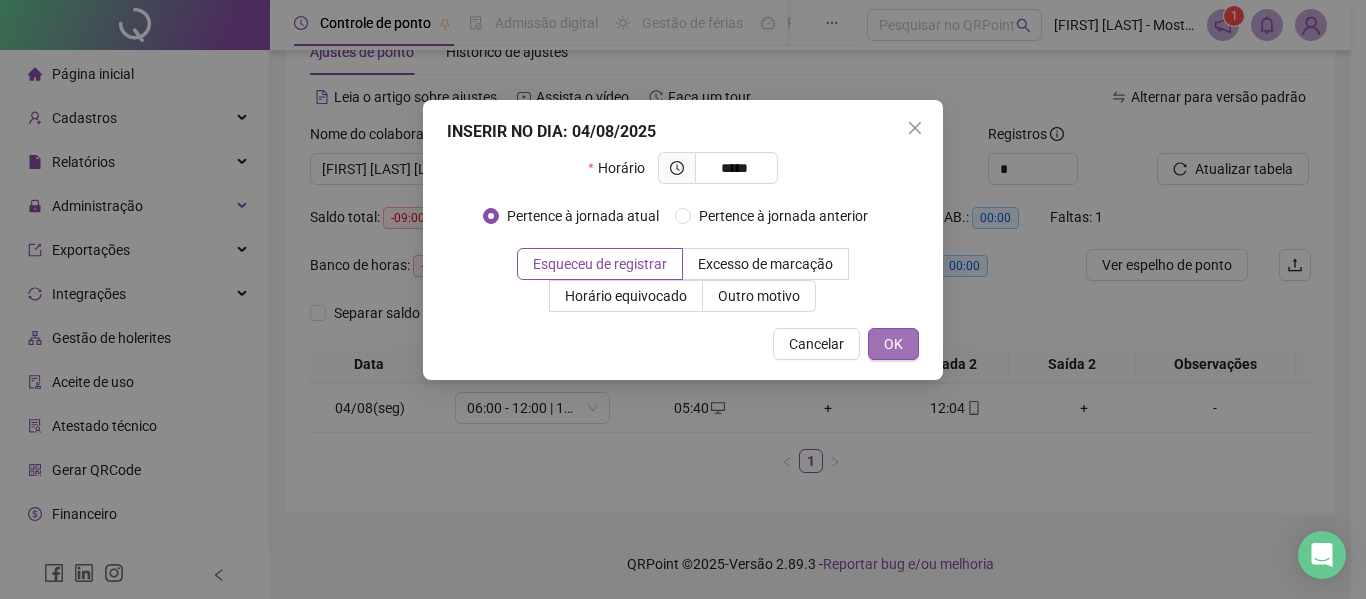 type on "*****" 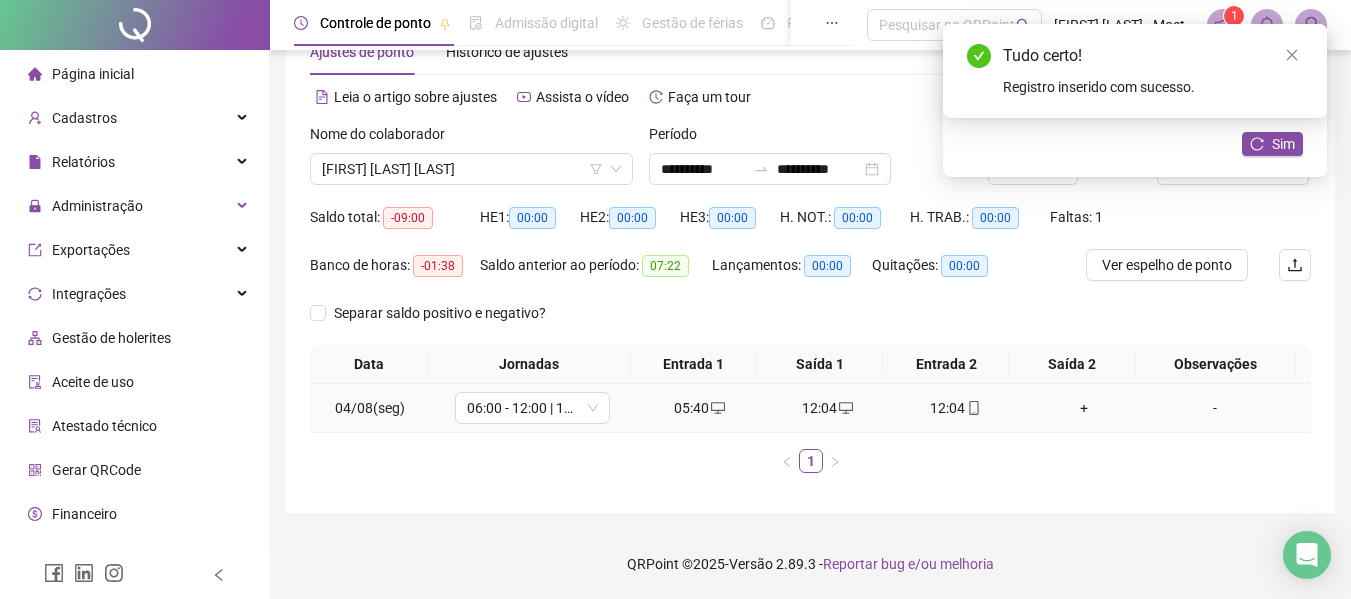 click on "12:04" at bounding box center [956, 408] 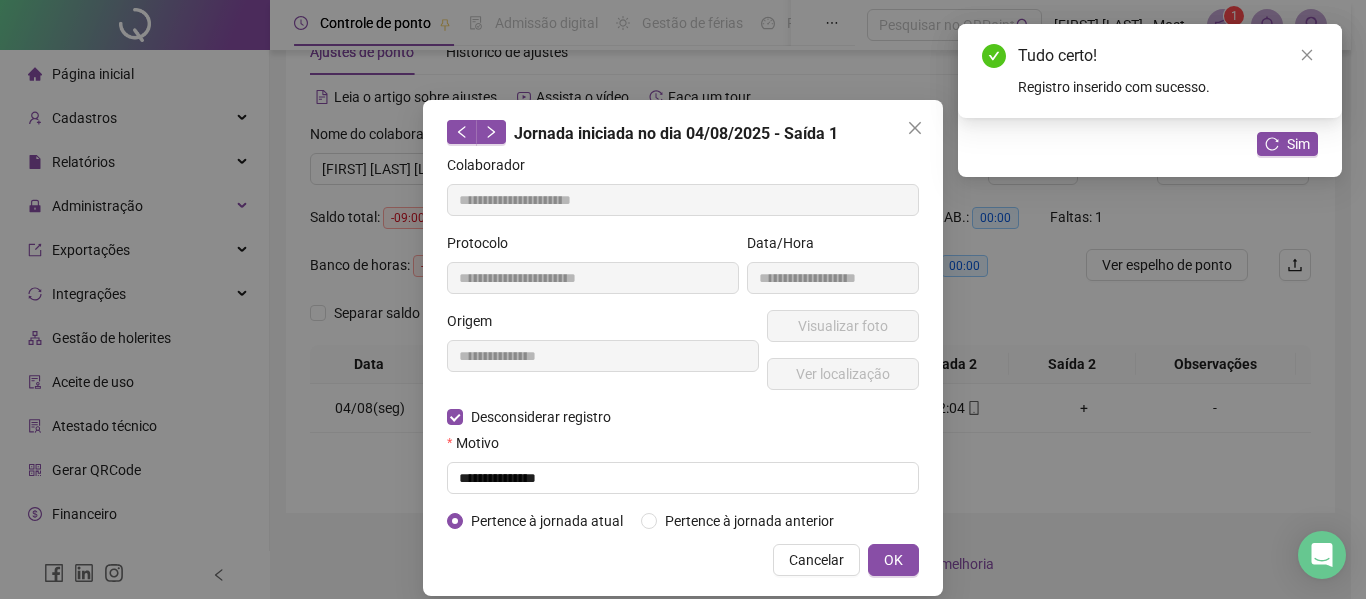 type on "**********" 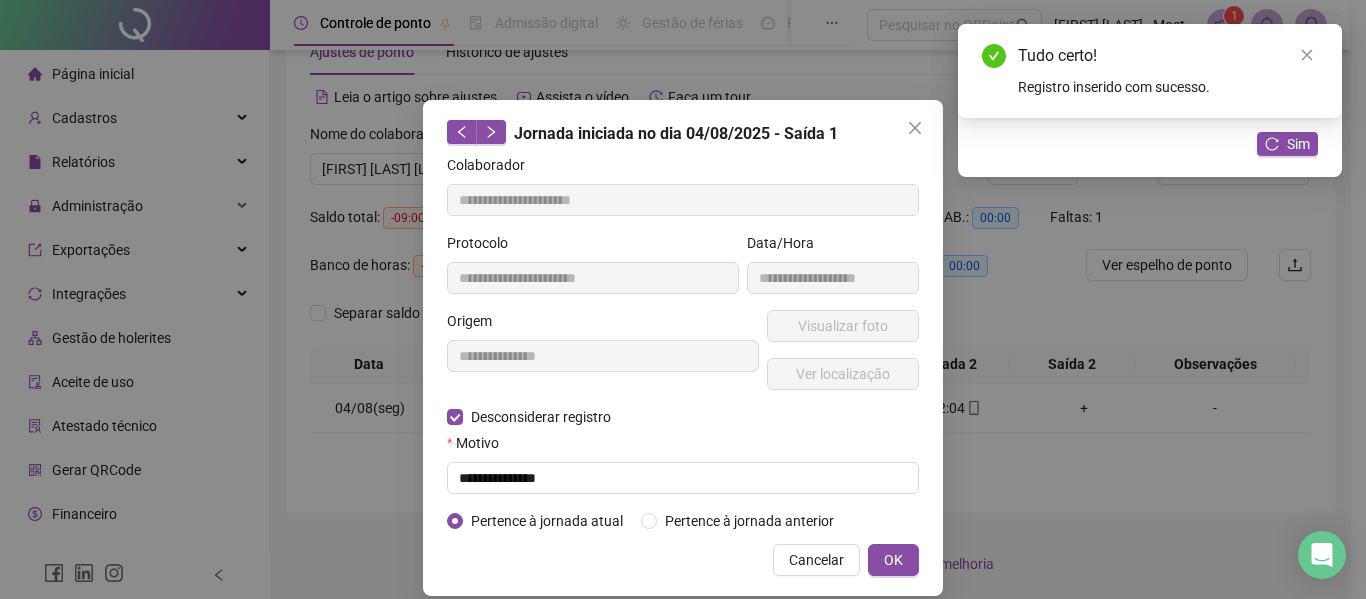 type on "**********" 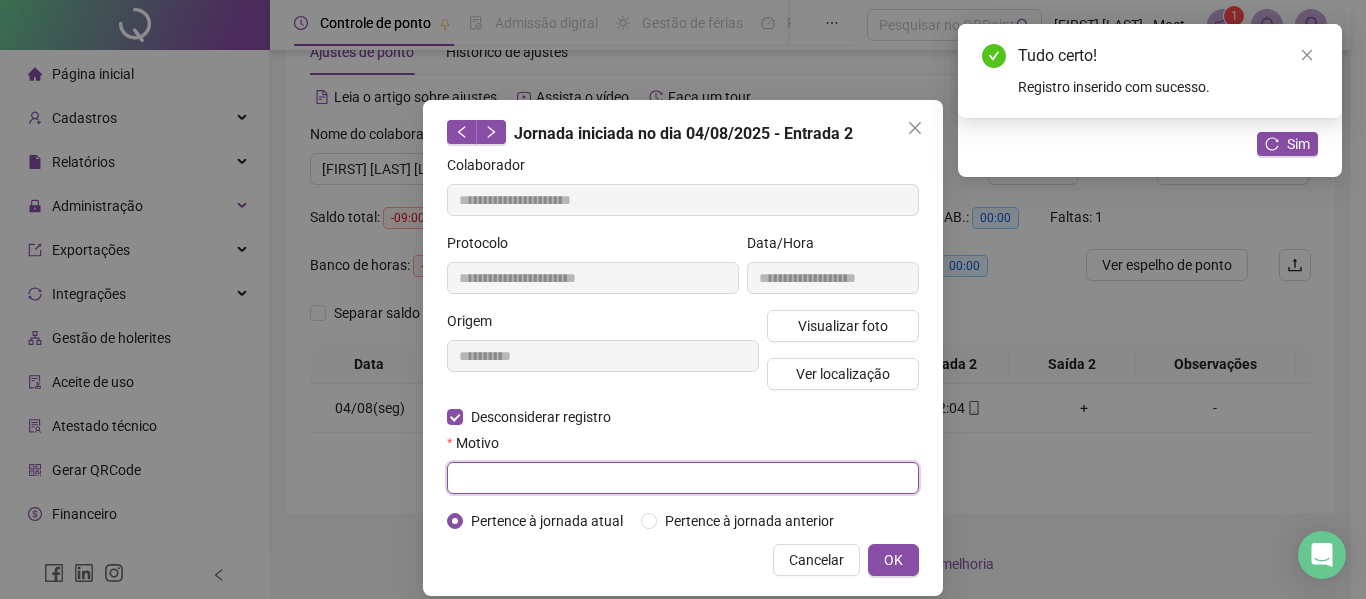 click at bounding box center [683, 478] 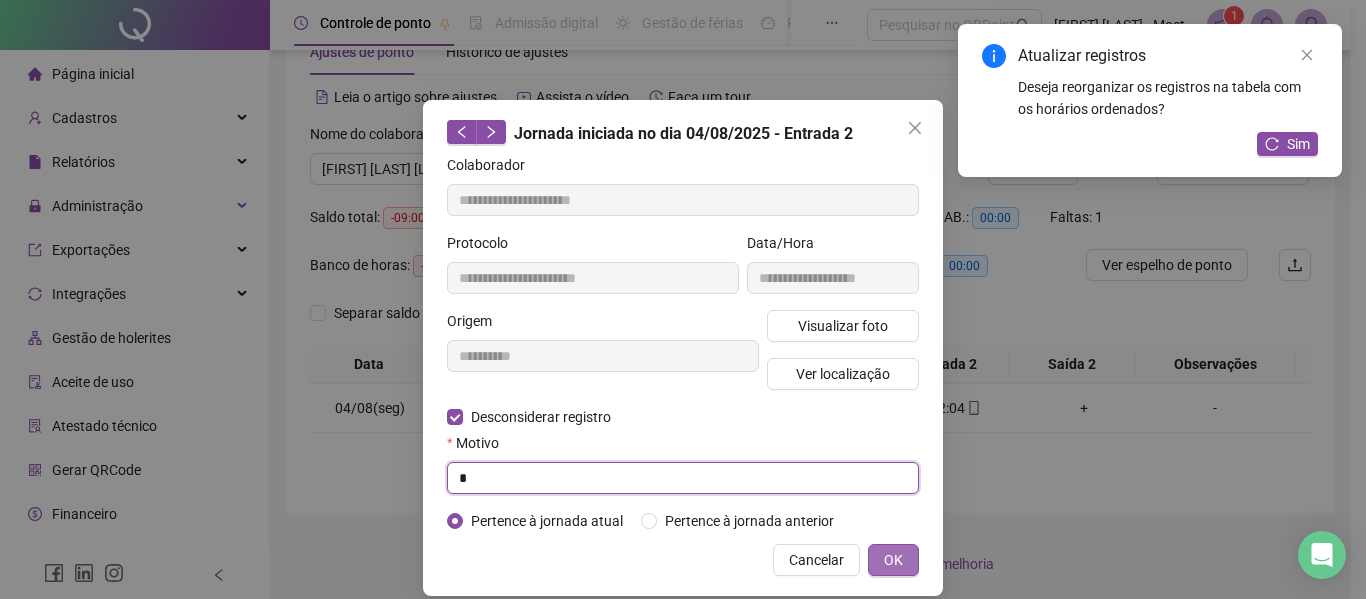 type on "*" 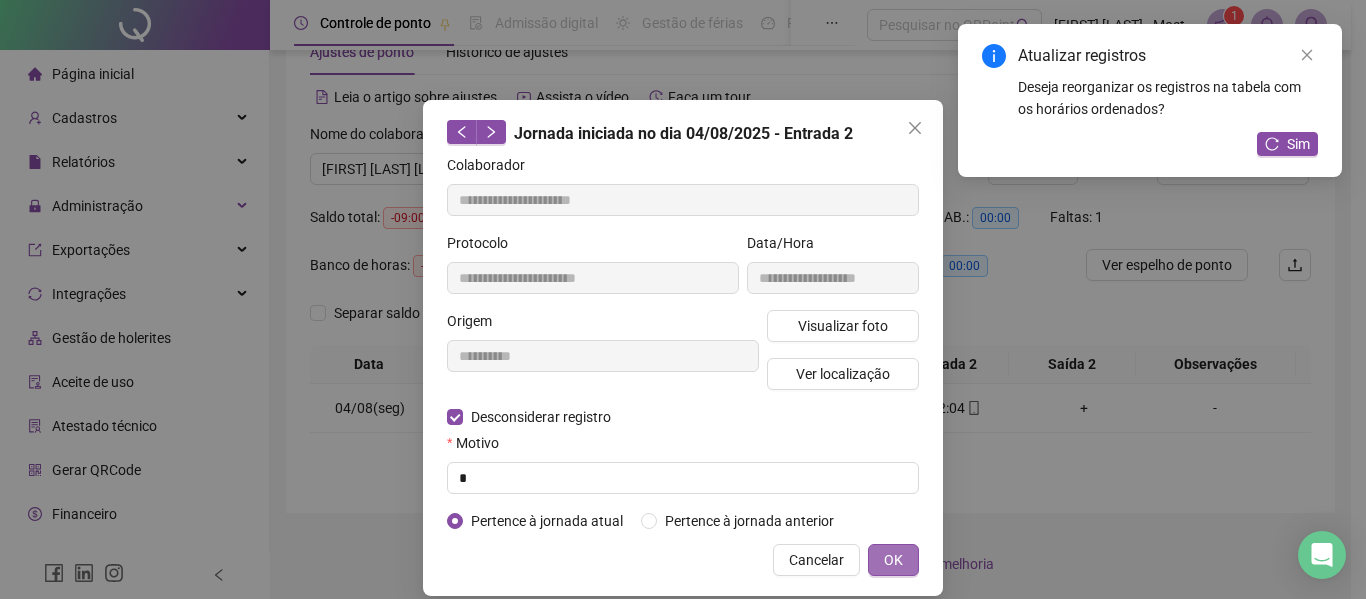click on "OK" at bounding box center (893, 560) 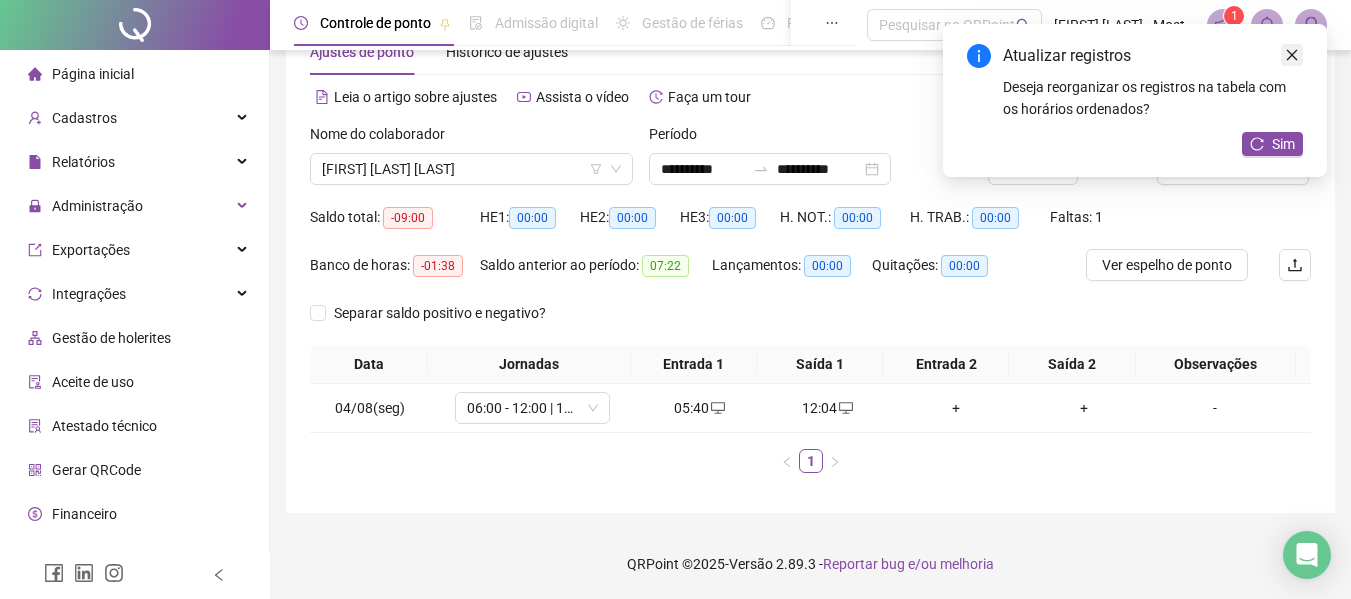 click 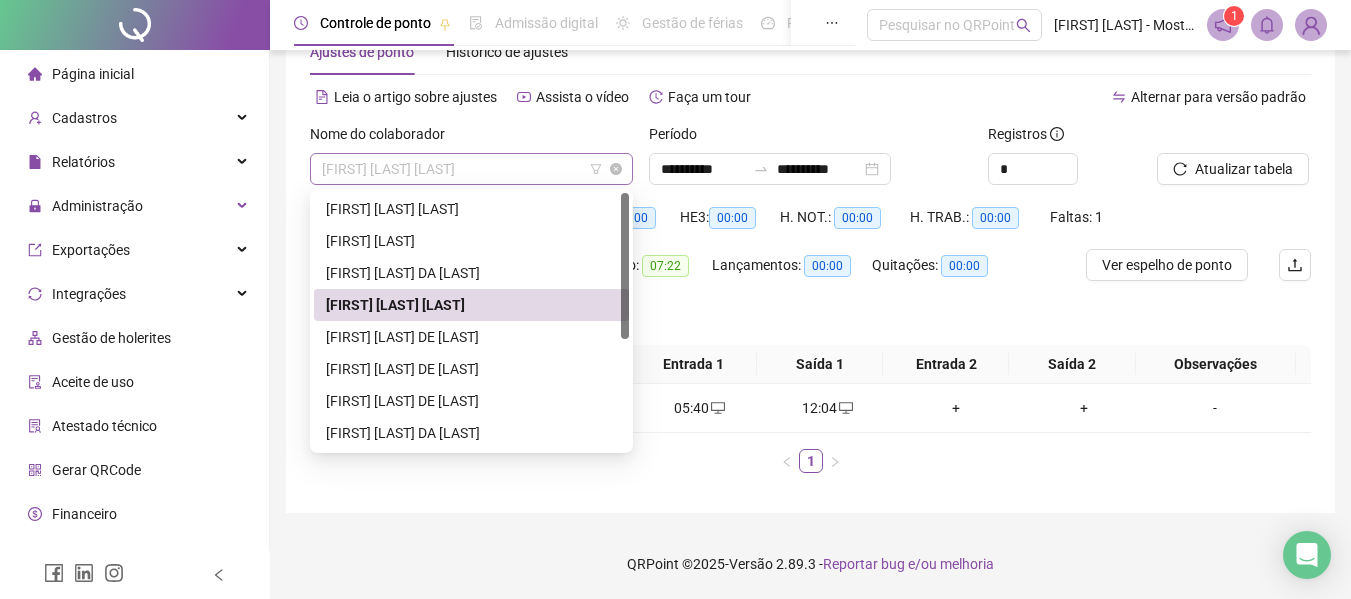 click on "[FIRST] [LAST] [LAST]" at bounding box center (471, 169) 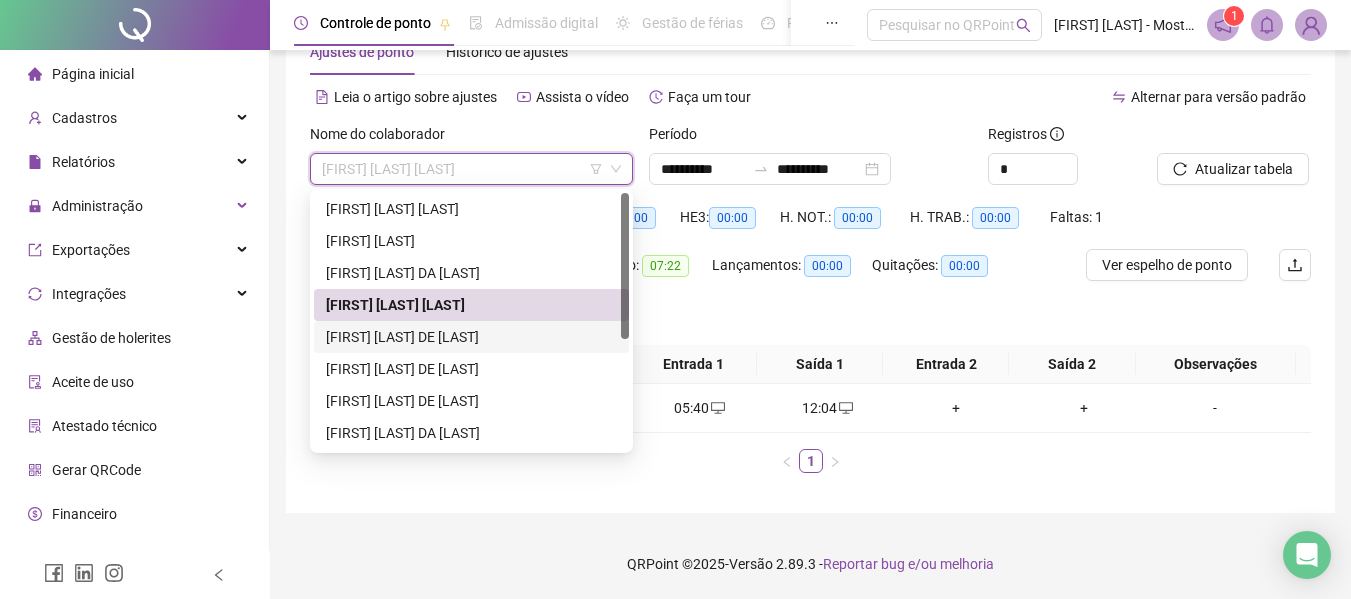 drag, startPoint x: 416, startPoint y: 336, endPoint x: 434, endPoint y: 339, distance: 18.248287 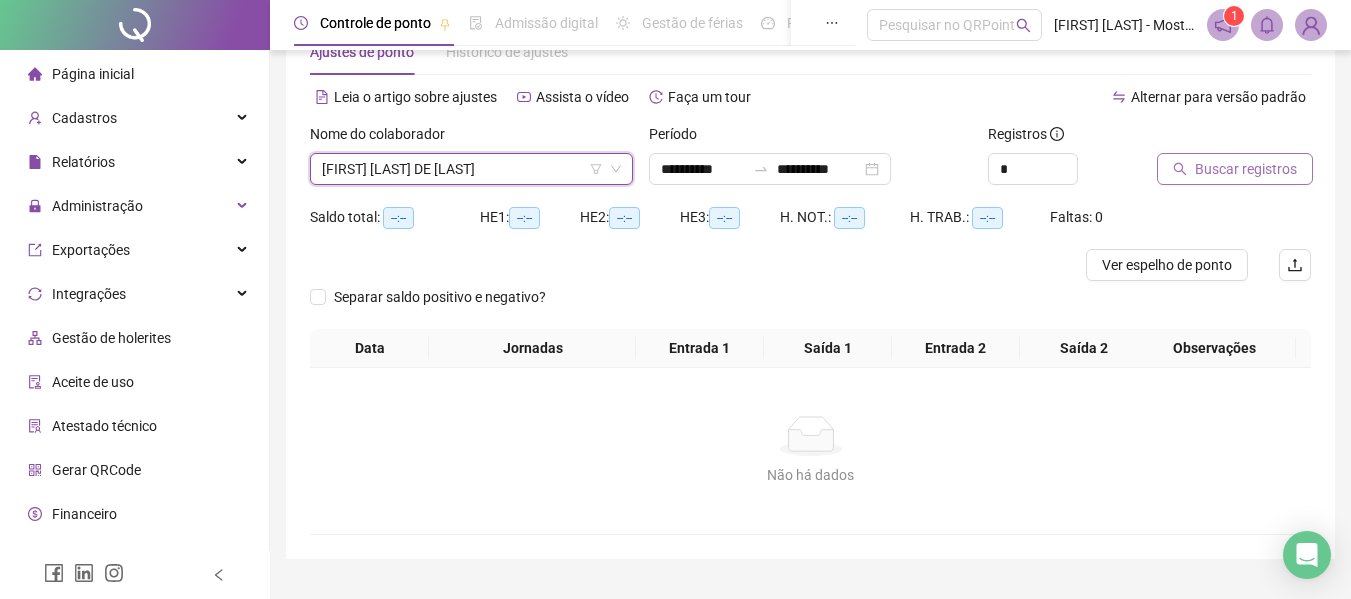 click on "Buscar registros" at bounding box center (1246, 169) 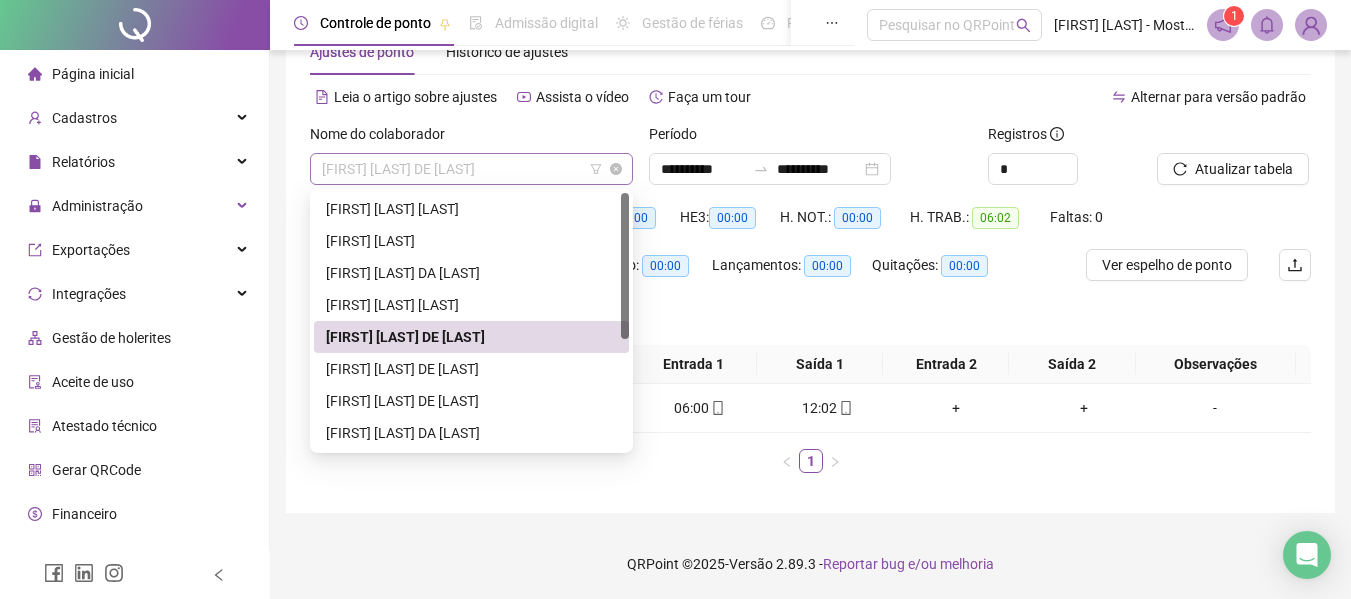 click on "[FIRST] [LAST] DE [LAST]" at bounding box center [471, 169] 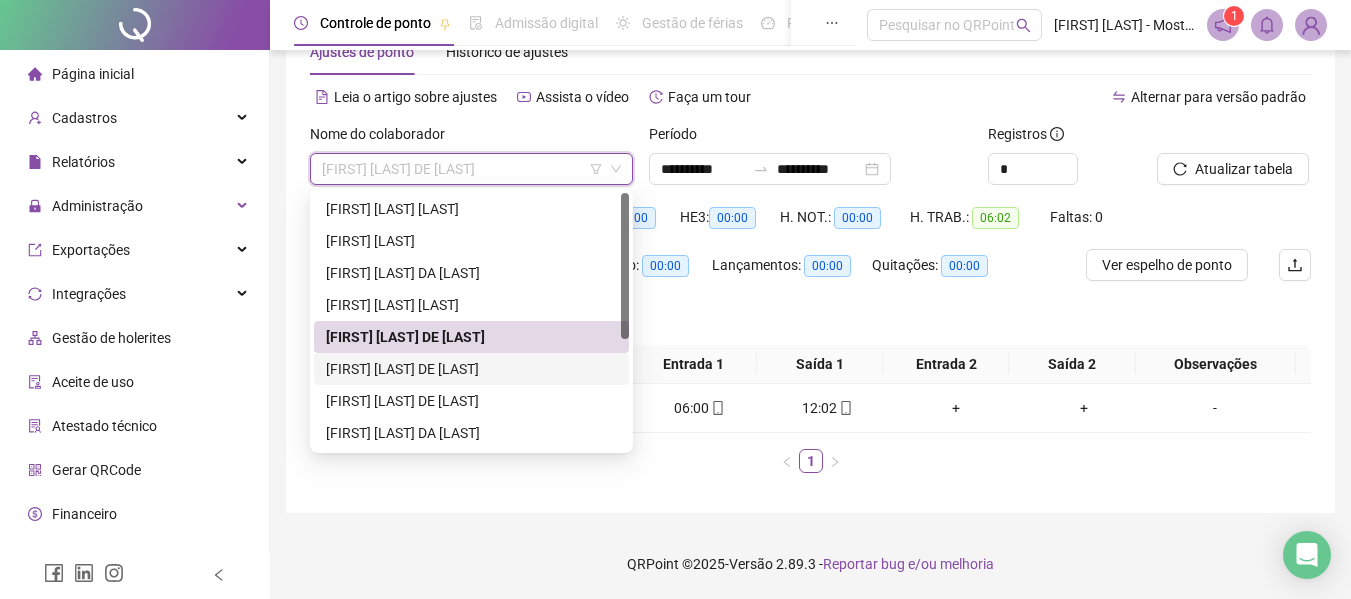 click on "[FIRST] [LAST] DE [LAST]" at bounding box center (471, 369) 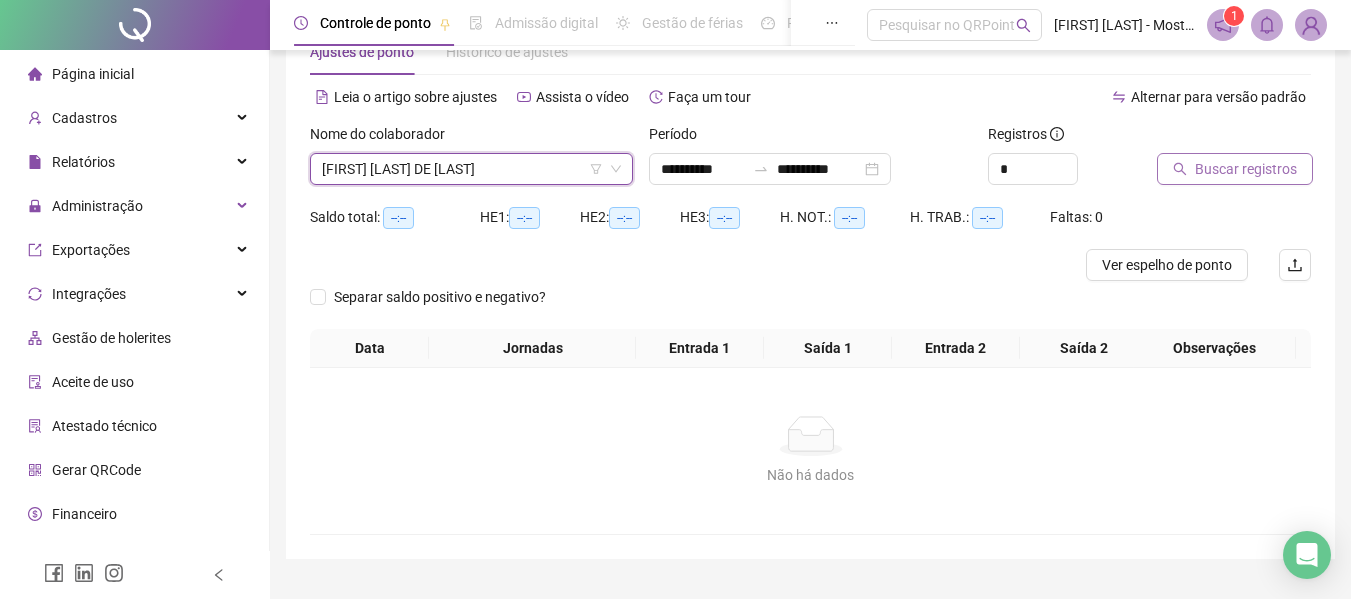 click on "Buscar registros" at bounding box center [1246, 169] 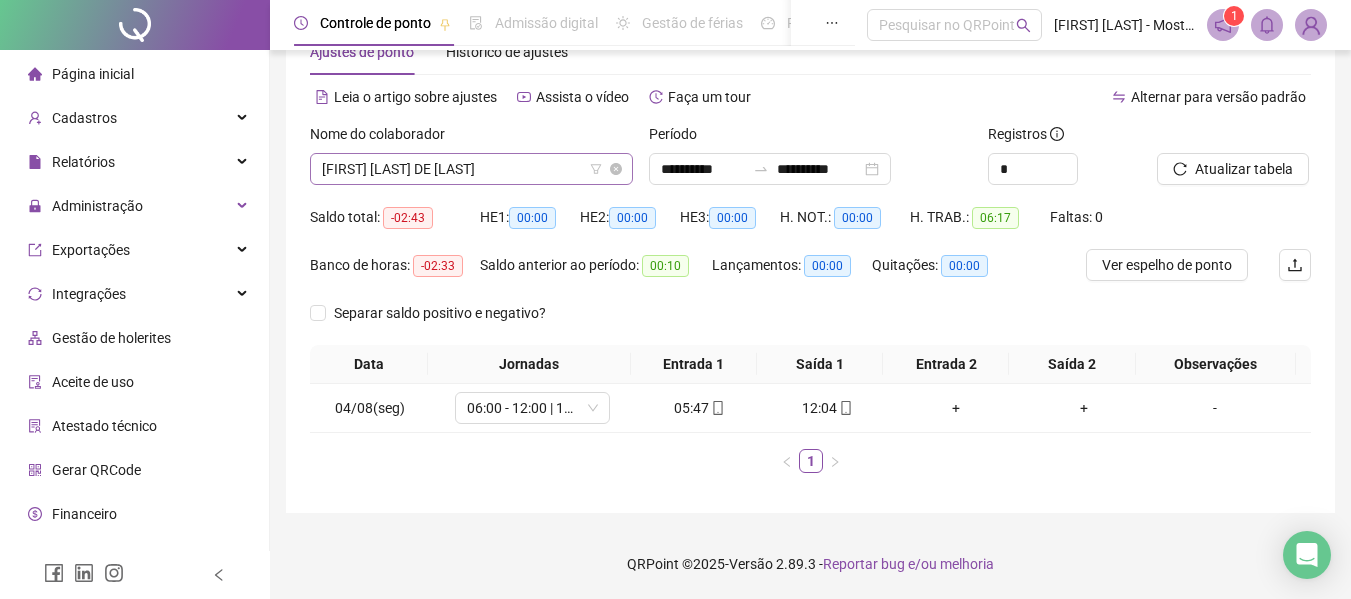 click on "[FIRST] [LAST] DE [LAST]" at bounding box center (471, 169) 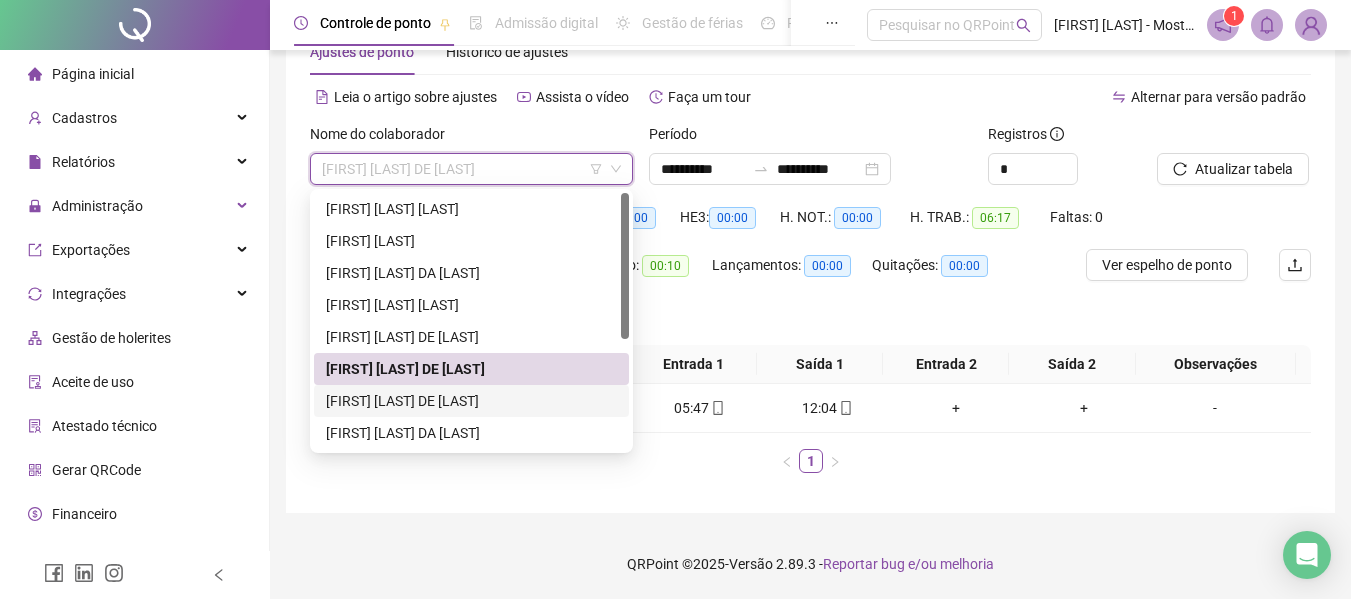 click on "[FIRST] [LAST] DE [LAST]" at bounding box center (471, 401) 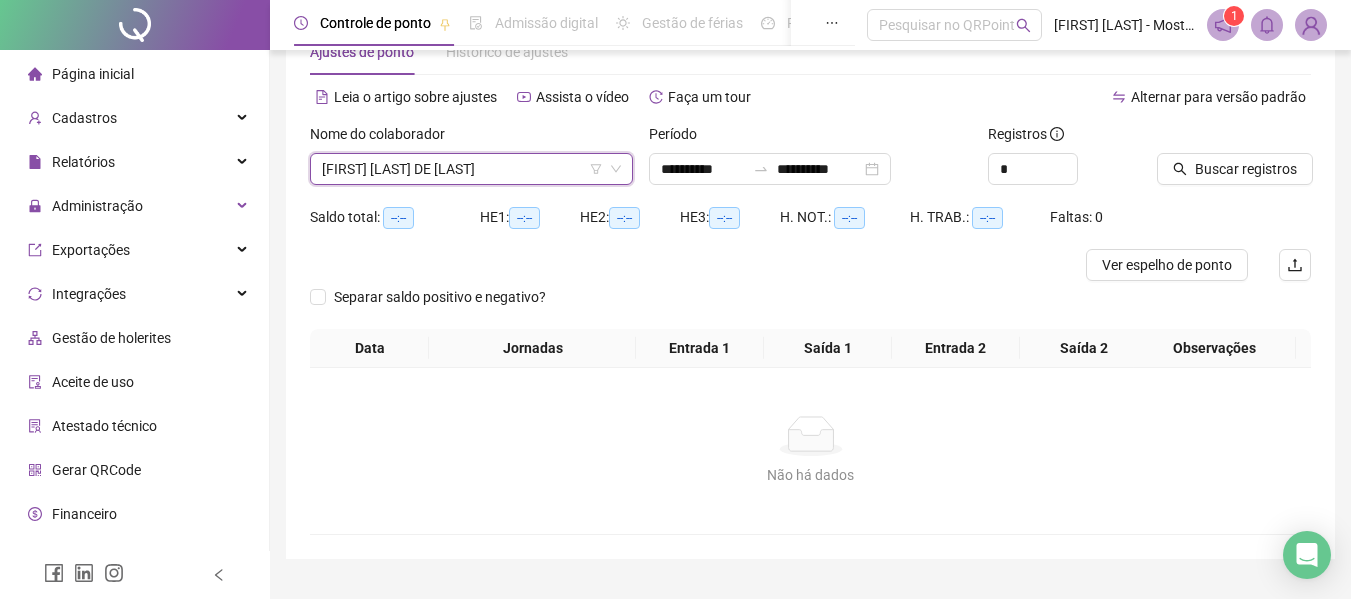 click at bounding box center [1209, 138] 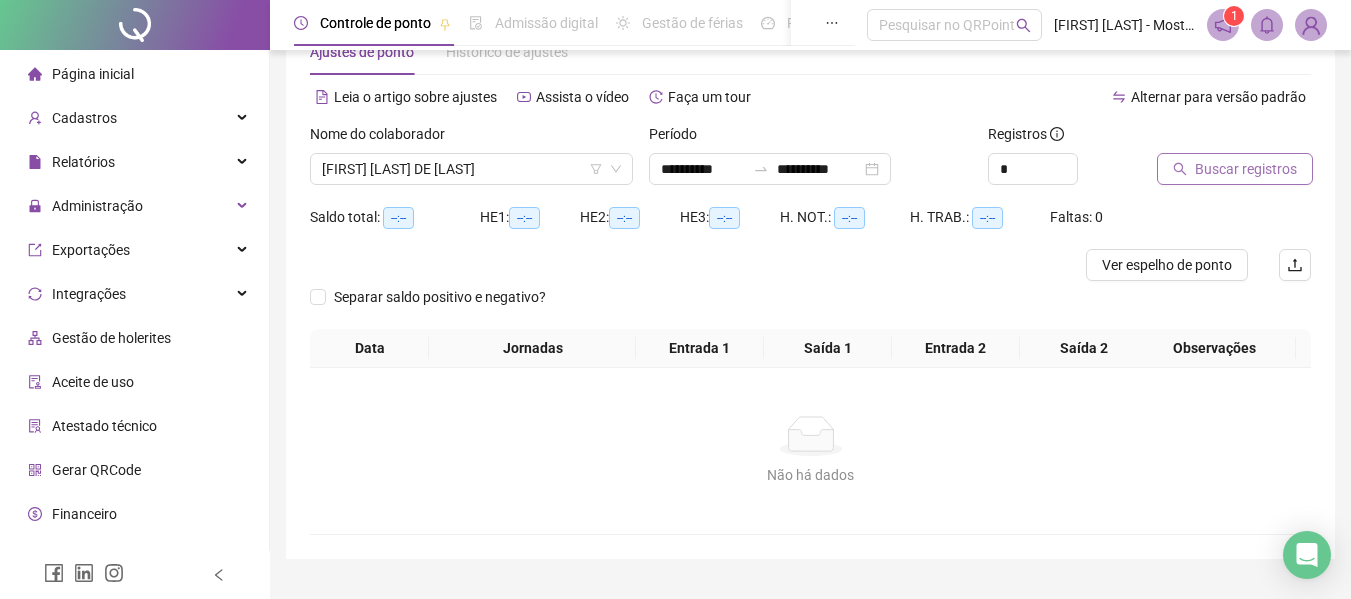 click on "Buscar registros" at bounding box center (1246, 169) 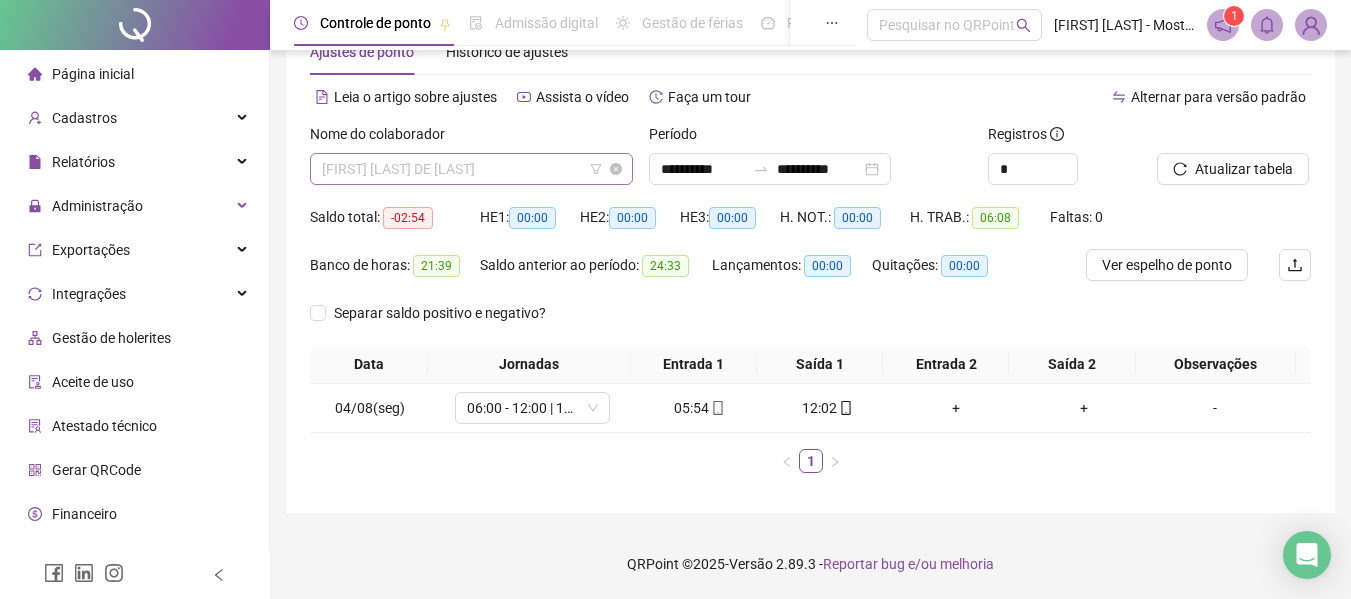 click on "[FIRST] [LAST] DE [LAST]" at bounding box center [471, 169] 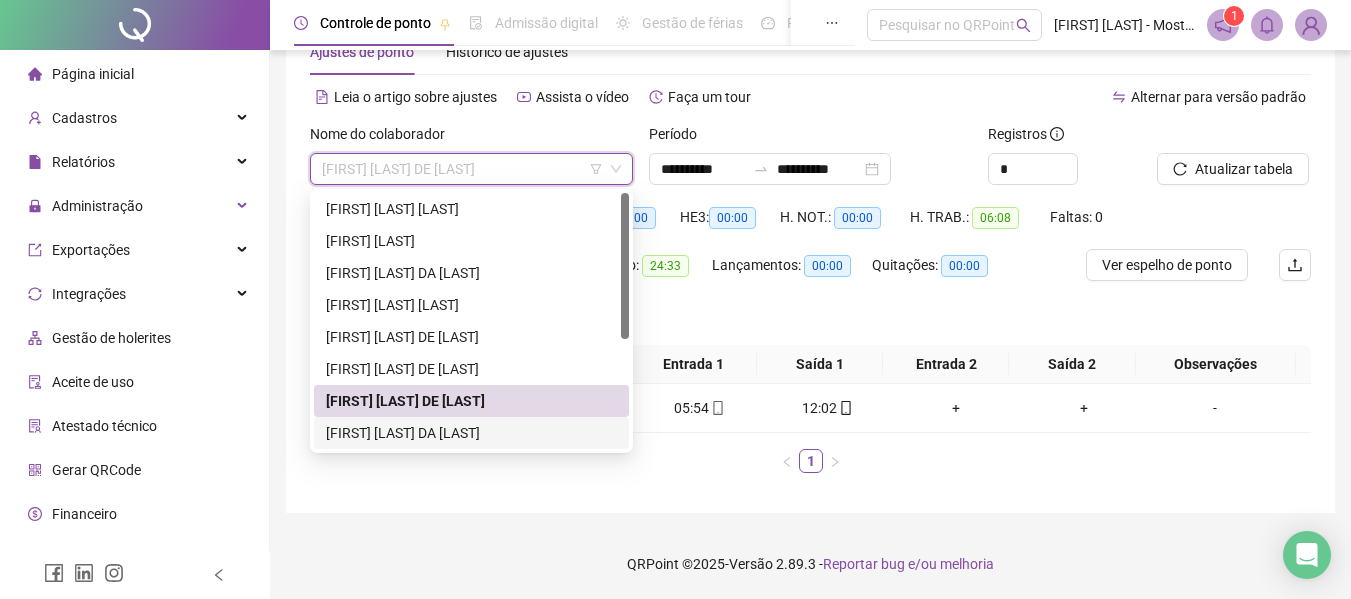click on "[FIRST] [LAST] DA [LAST]" at bounding box center (471, 433) 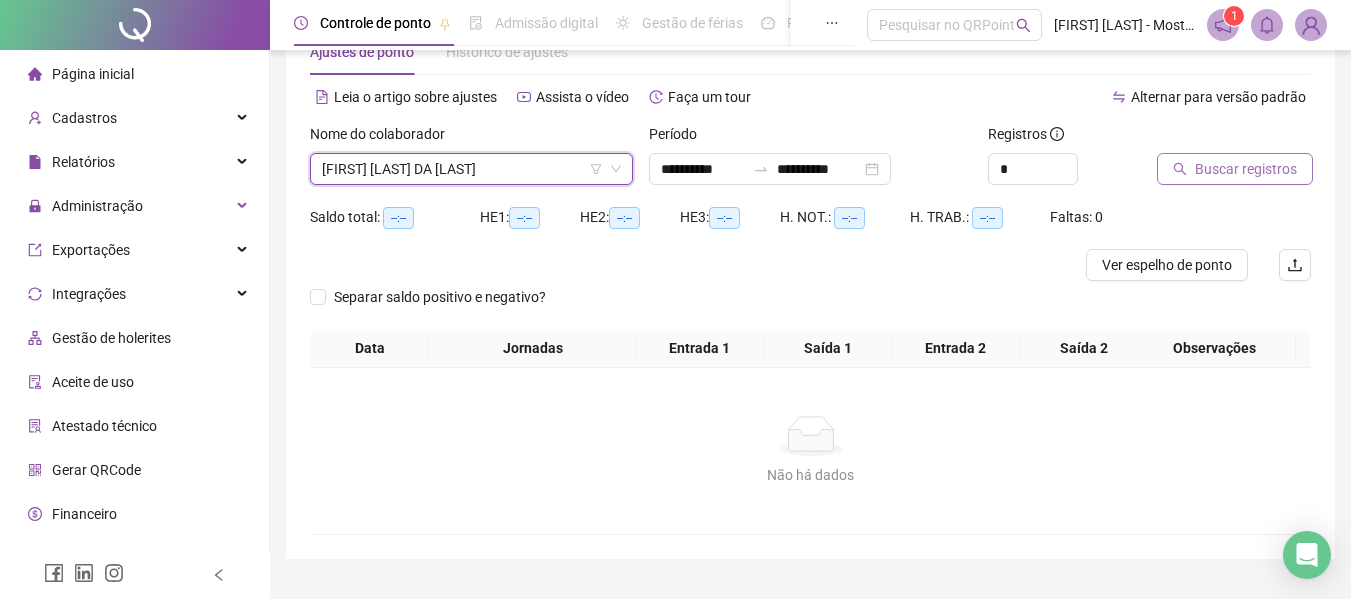 click on "Buscar registros" at bounding box center (1246, 169) 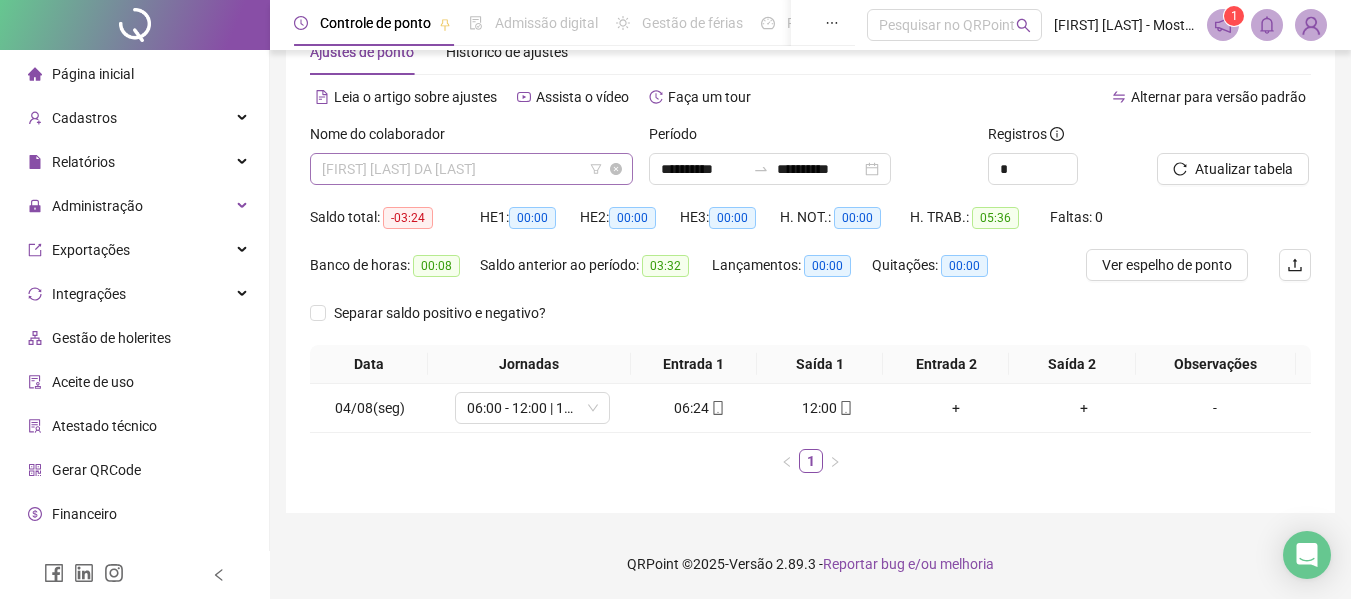 click on "[FIRST] [LAST] DA [LAST]" at bounding box center [471, 169] 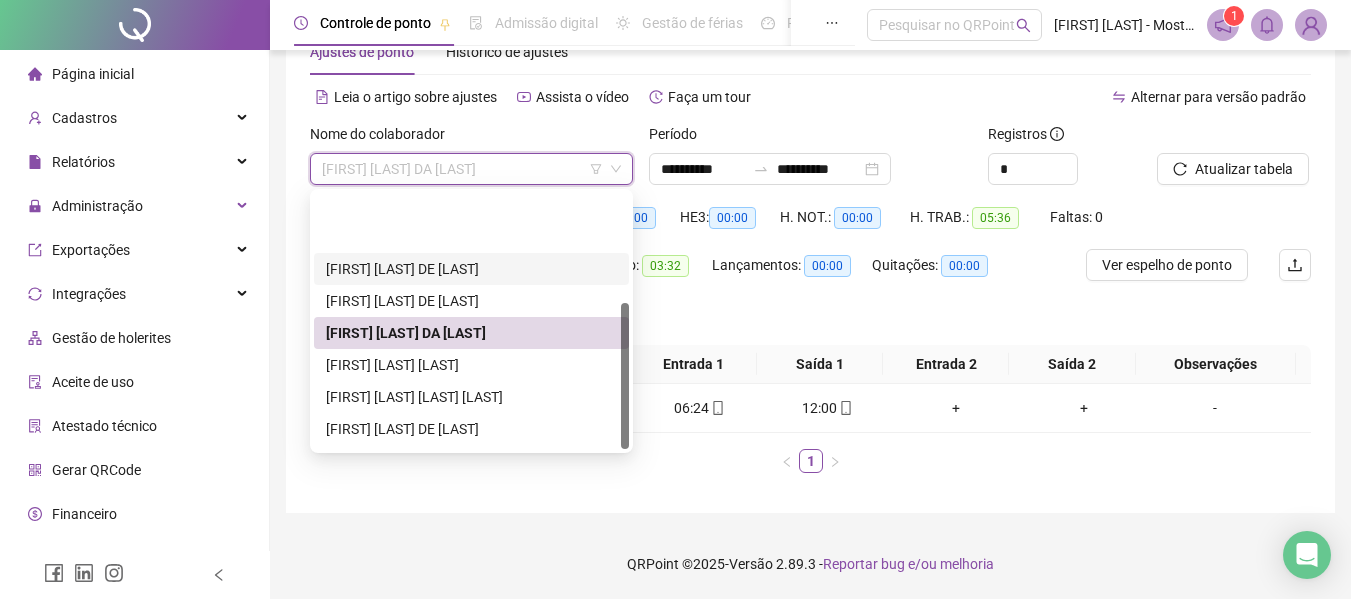 scroll, scrollTop: 192, scrollLeft: 0, axis: vertical 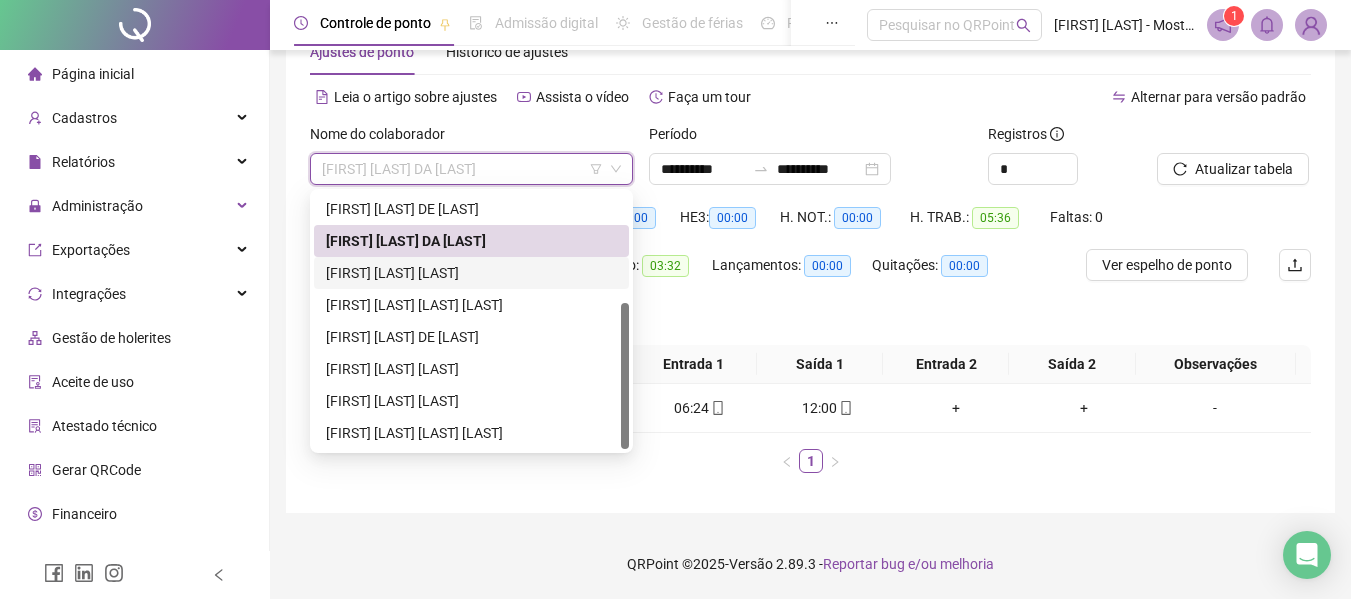 click on "[FIRST] [LAST] [LAST]" at bounding box center [471, 273] 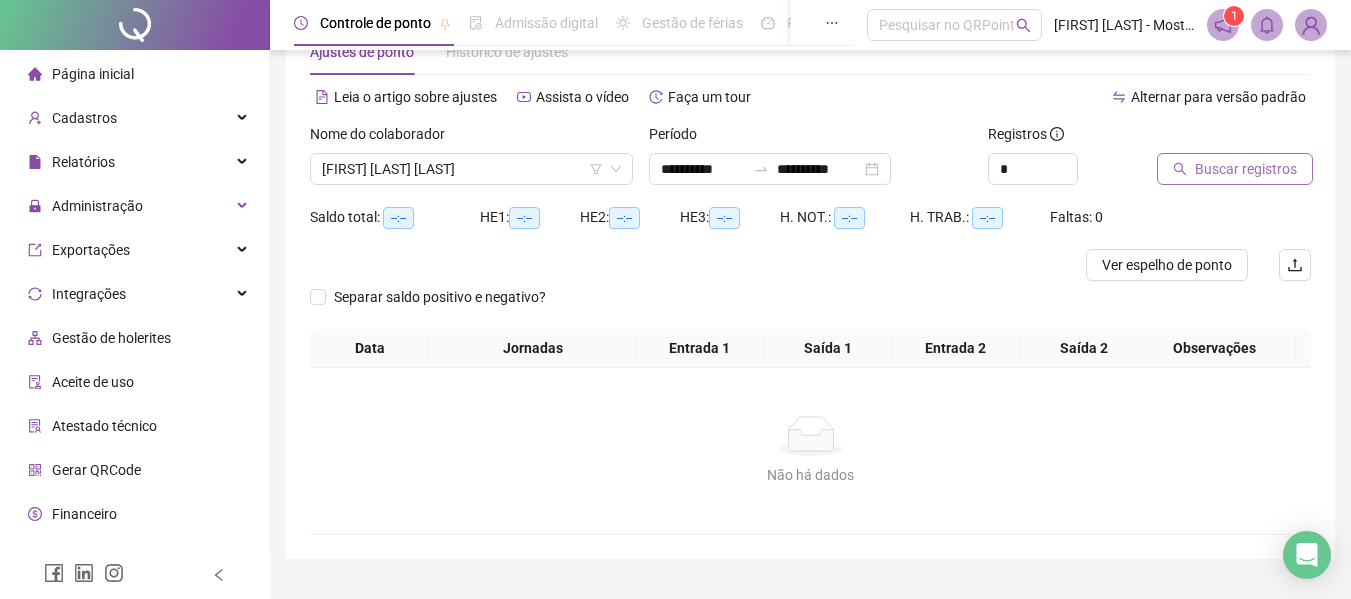 click on "Buscar registros" at bounding box center [1246, 169] 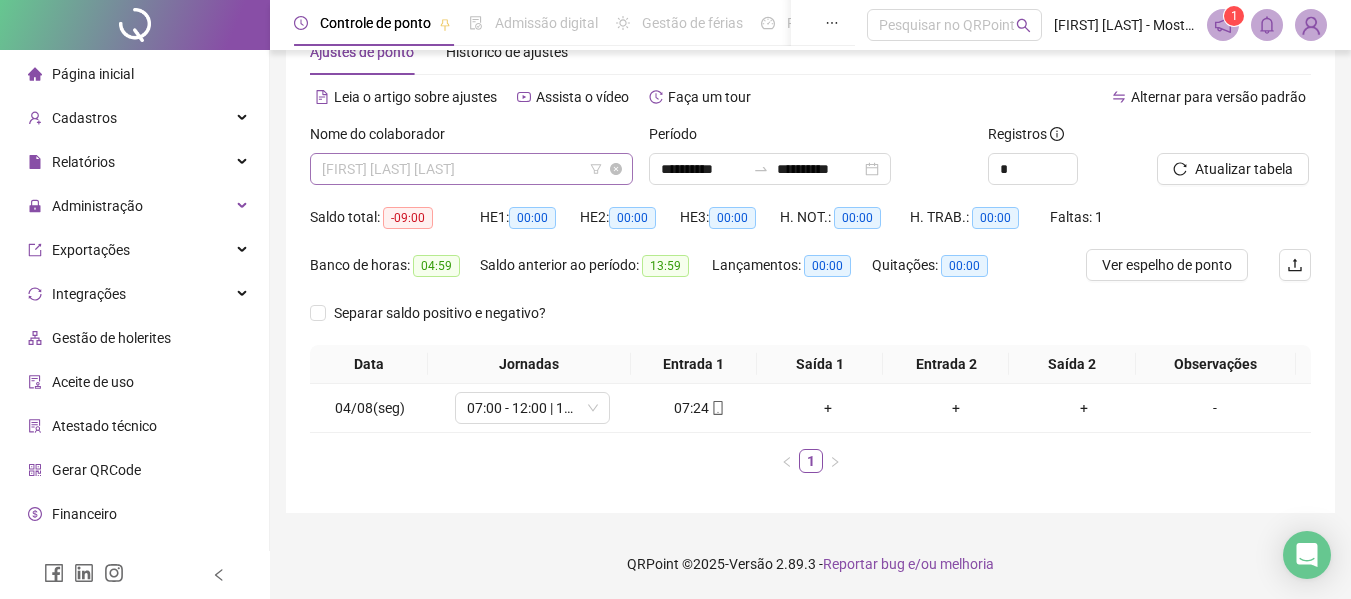 click on "[FIRST] [LAST] [LAST]" at bounding box center (471, 169) 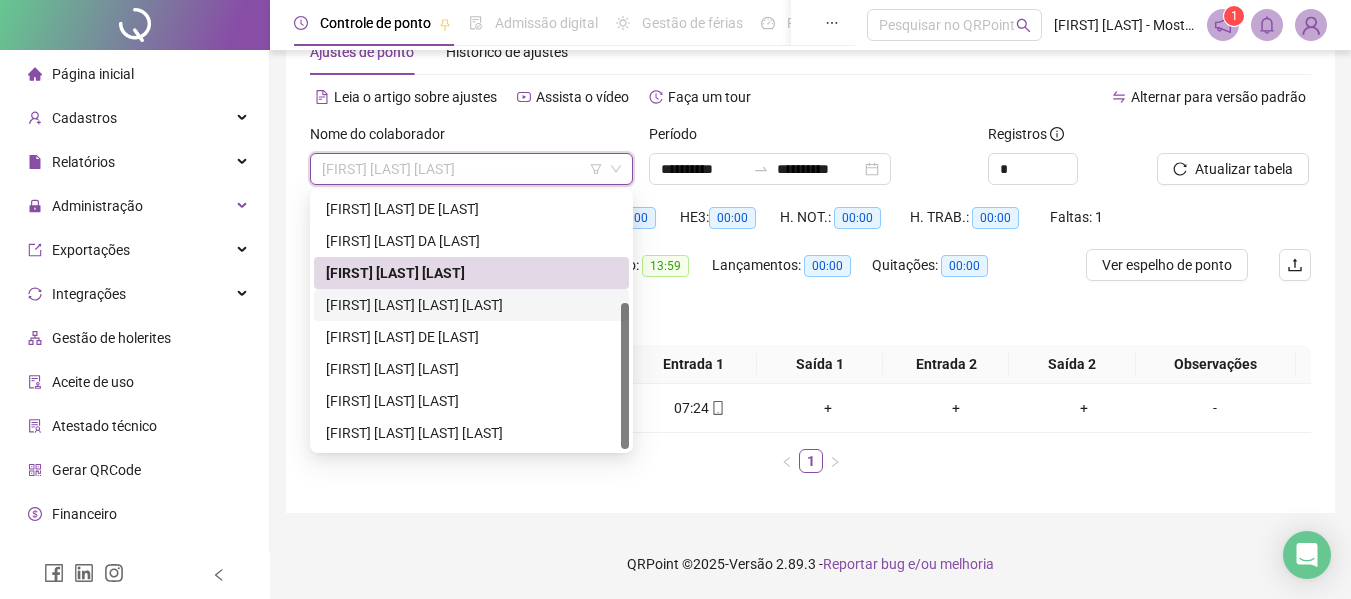 drag, startPoint x: 404, startPoint y: 301, endPoint x: 460, endPoint y: 290, distance: 57.070133 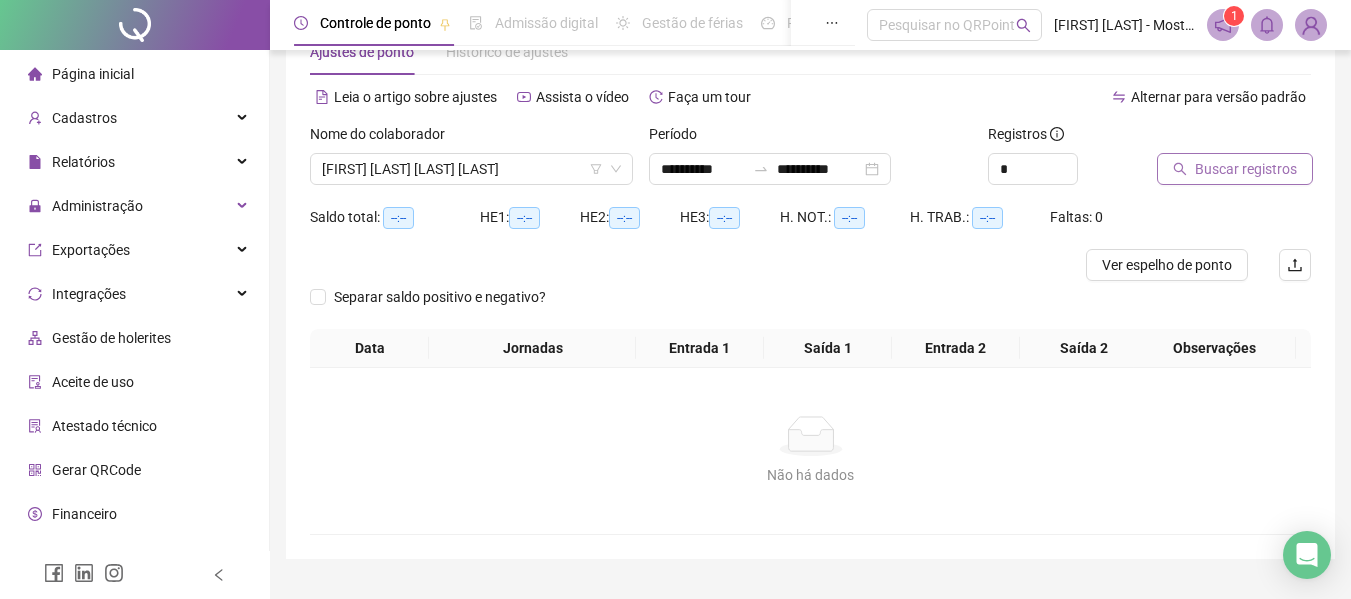 click on "Buscar registros" at bounding box center [1246, 169] 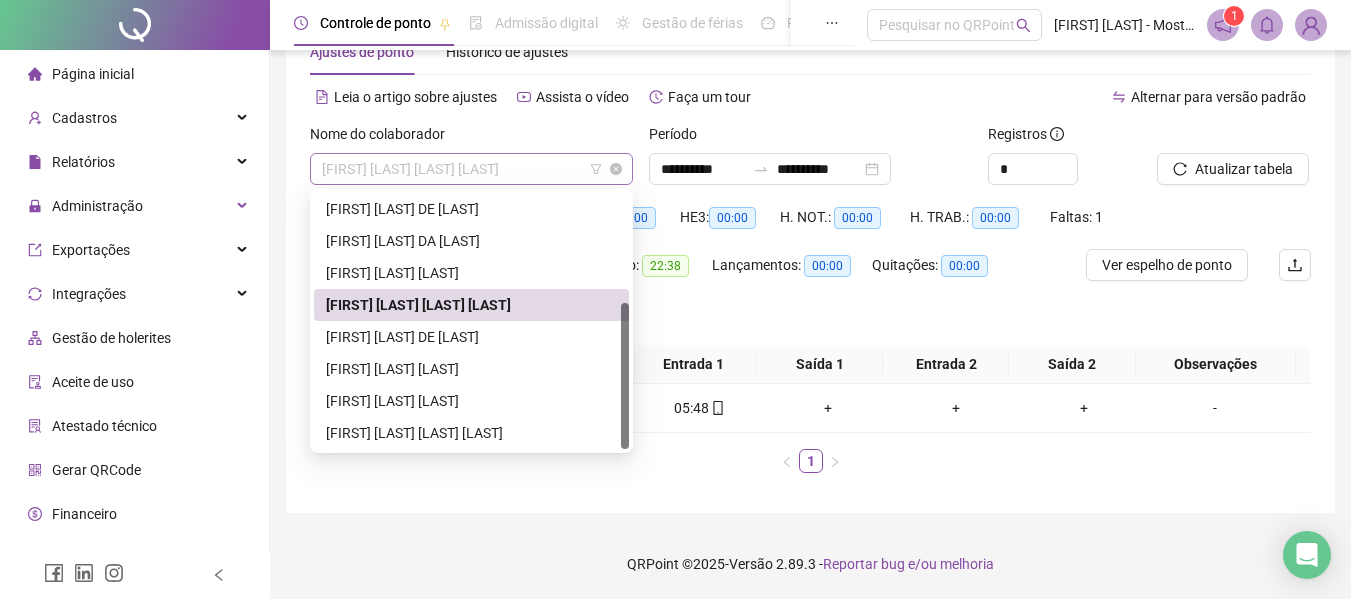 click on "[FIRST] [LAST] [LAST] [LAST]" at bounding box center (471, 169) 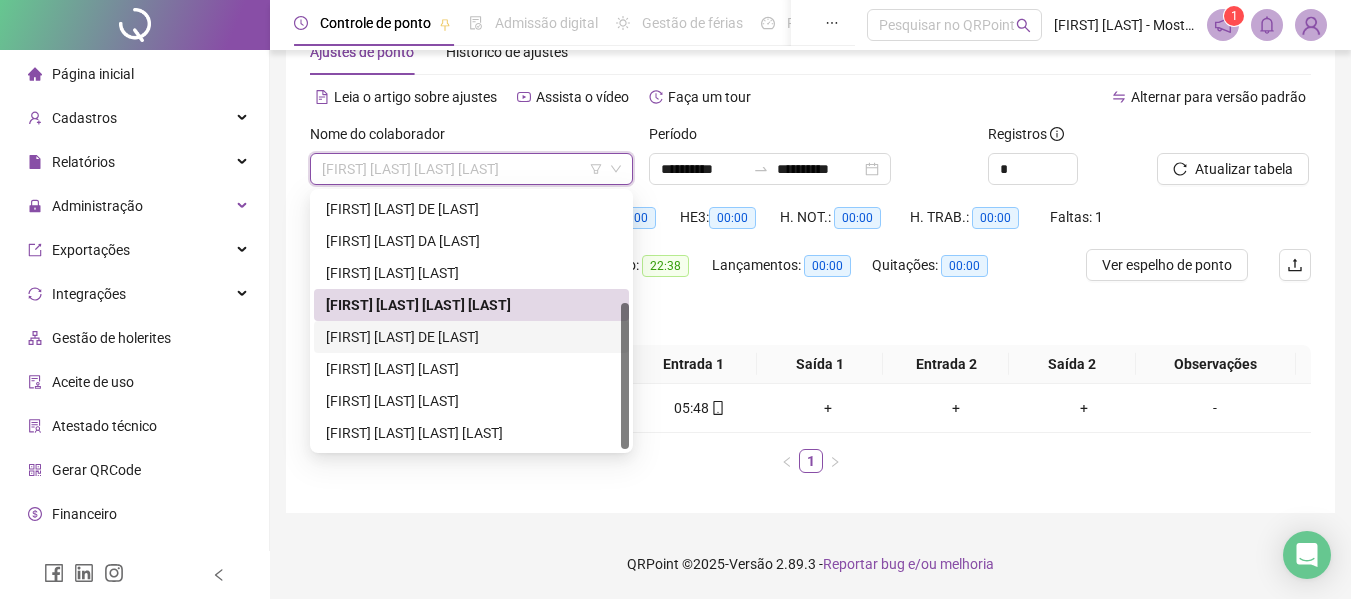 click on "[FIRST] [LAST] DE [LAST]" at bounding box center (471, 337) 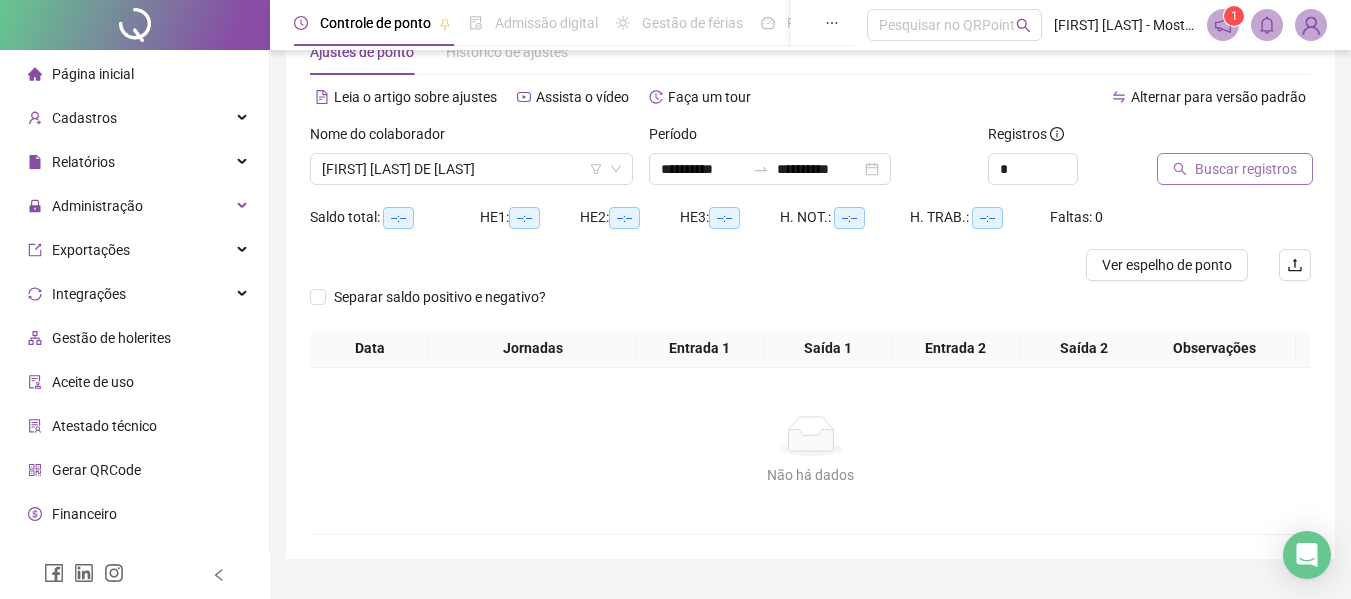 click on "Buscar registros" at bounding box center [1246, 169] 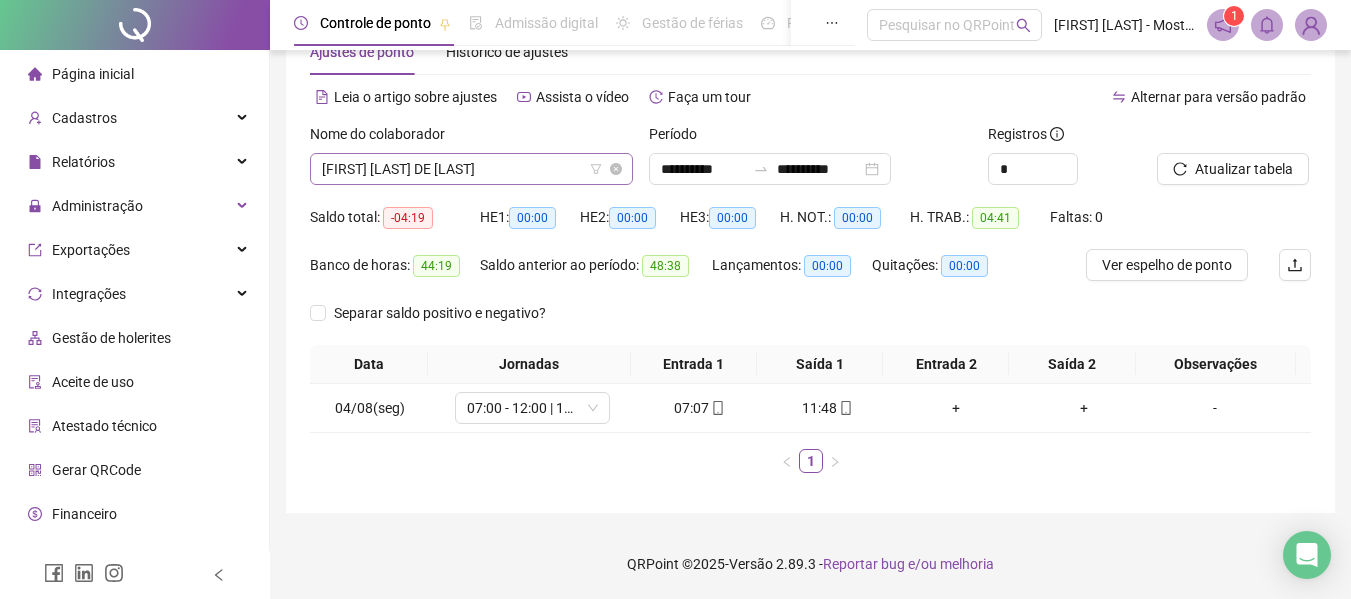 click on "[FIRST] [LAST] DE [LAST]" at bounding box center (471, 169) 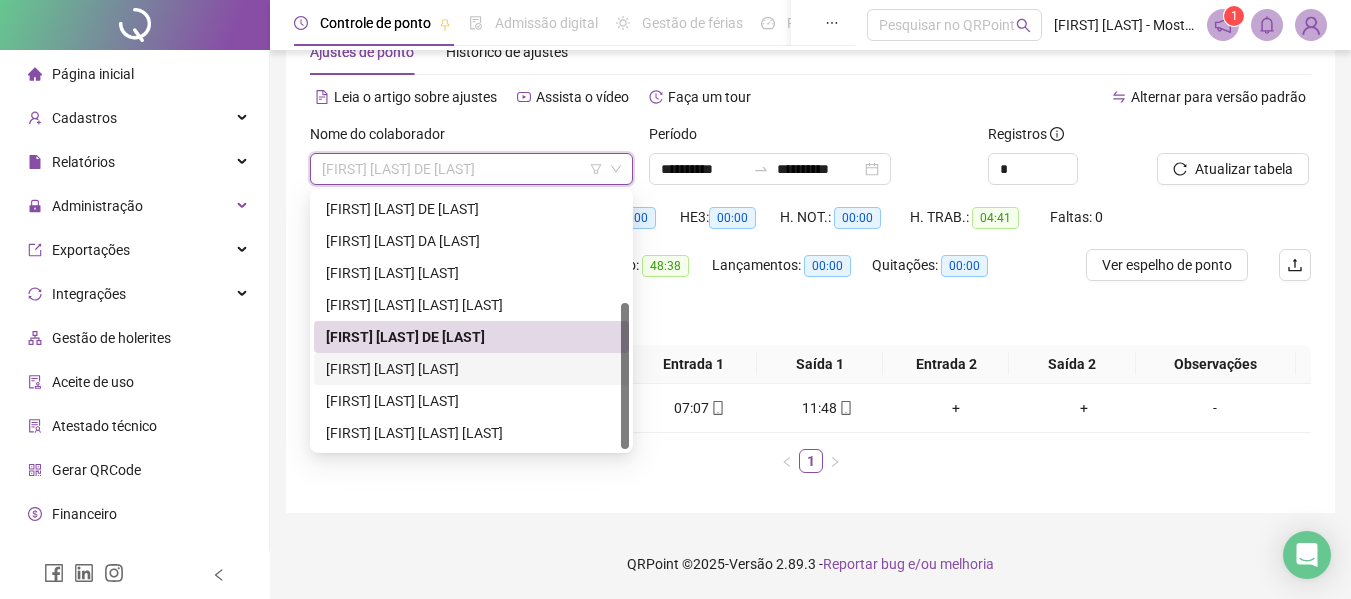 drag, startPoint x: 388, startPoint y: 370, endPoint x: 465, endPoint y: 362, distance: 77.41447 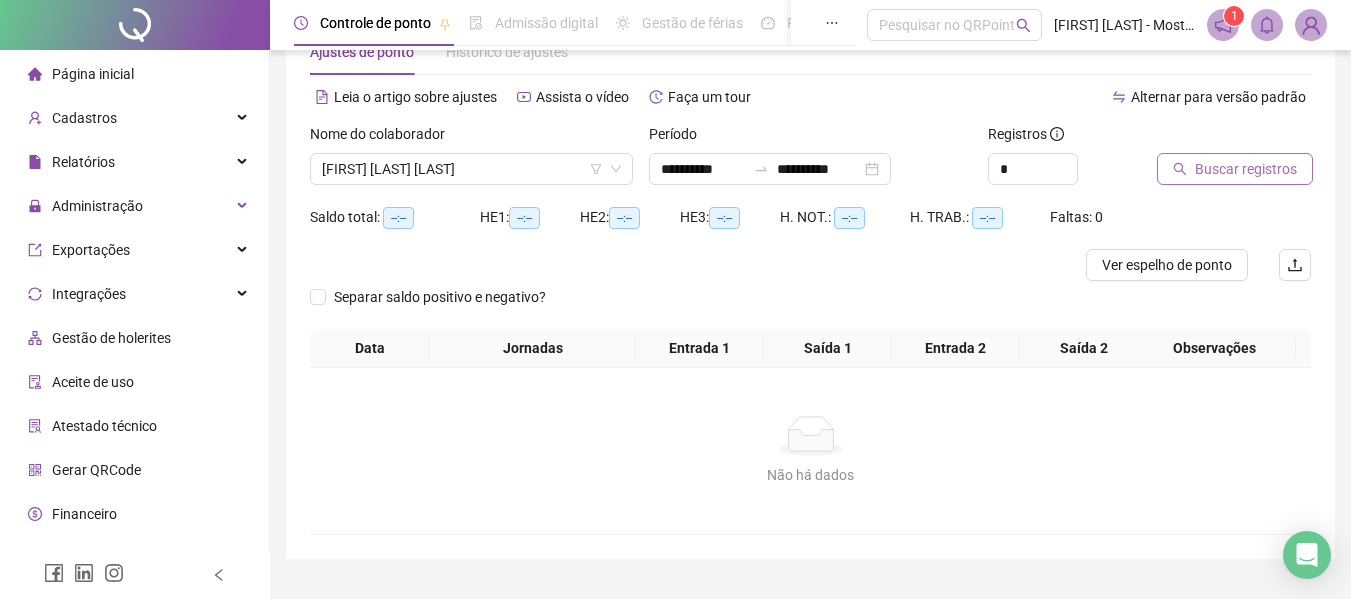 click on "Buscar registros" at bounding box center (1246, 169) 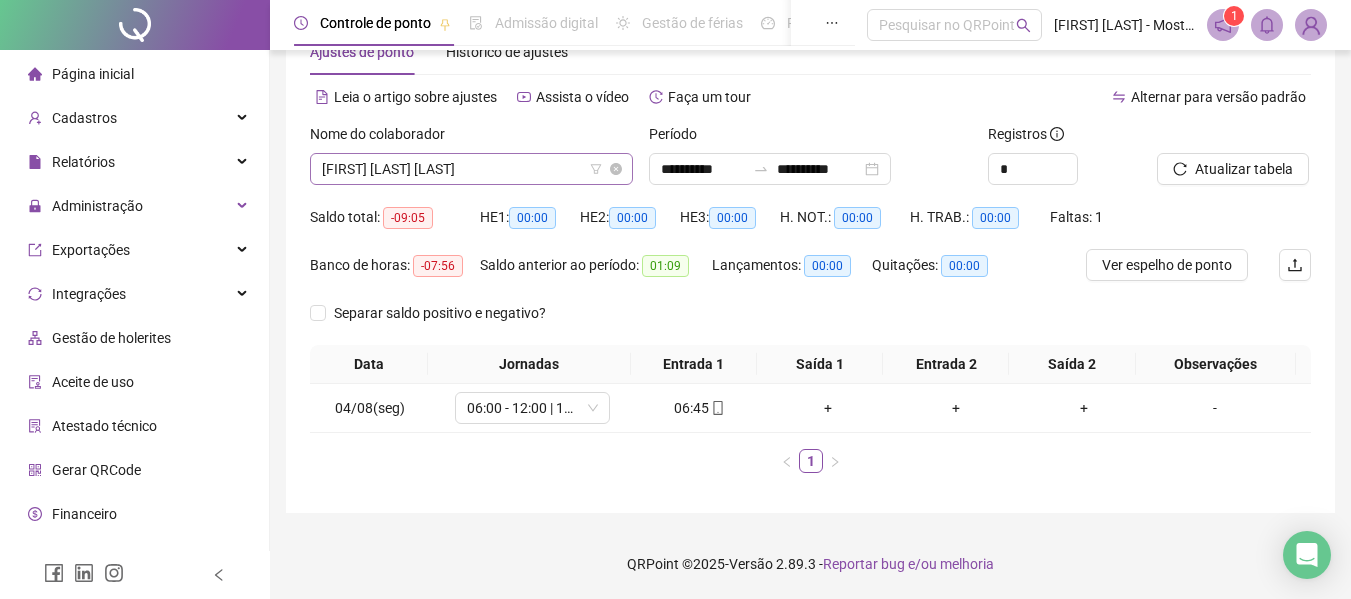 click on "[FIRST] [LAST] [LAST]" at bounding box center (471, 169) 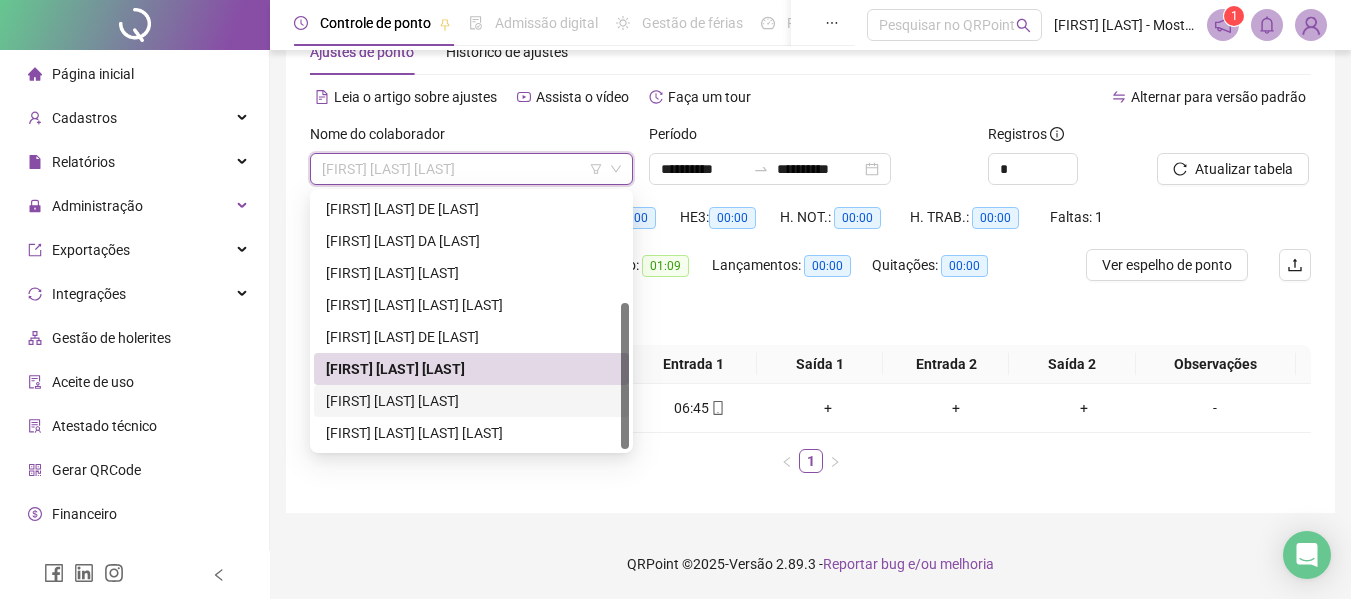 click on "[FIRST] [LAST] [LAST]" at bounding box center (471, 401) 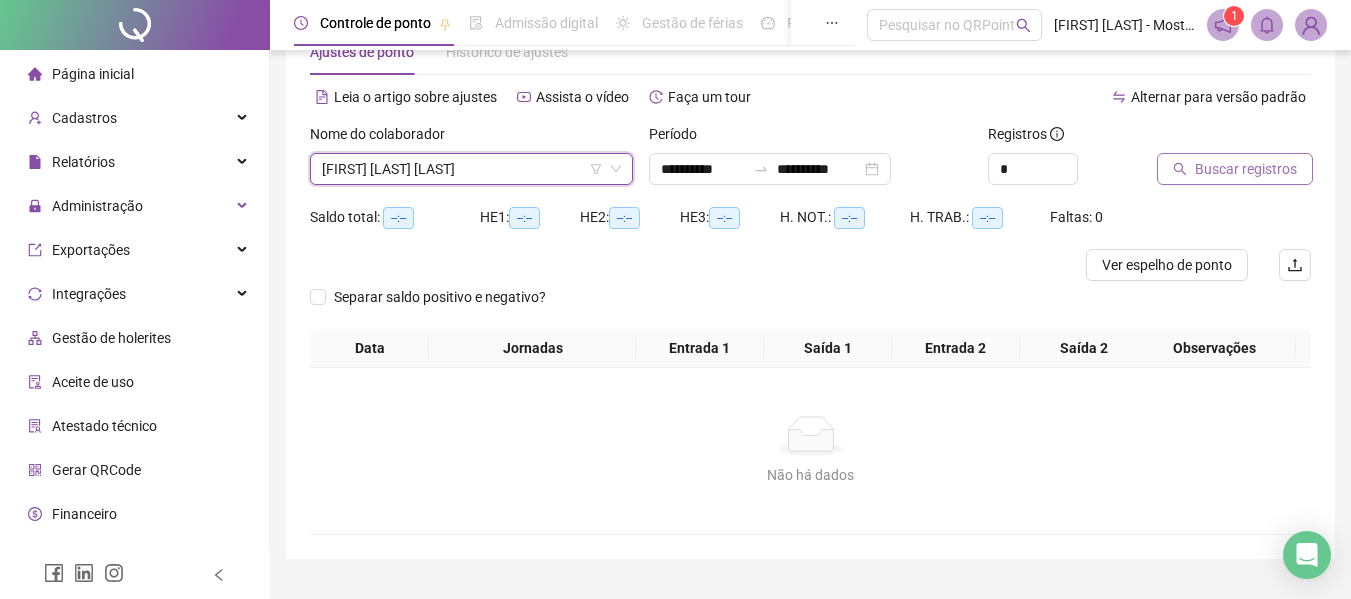 click on "Buscar registros" at bounding box center [1246, 169] 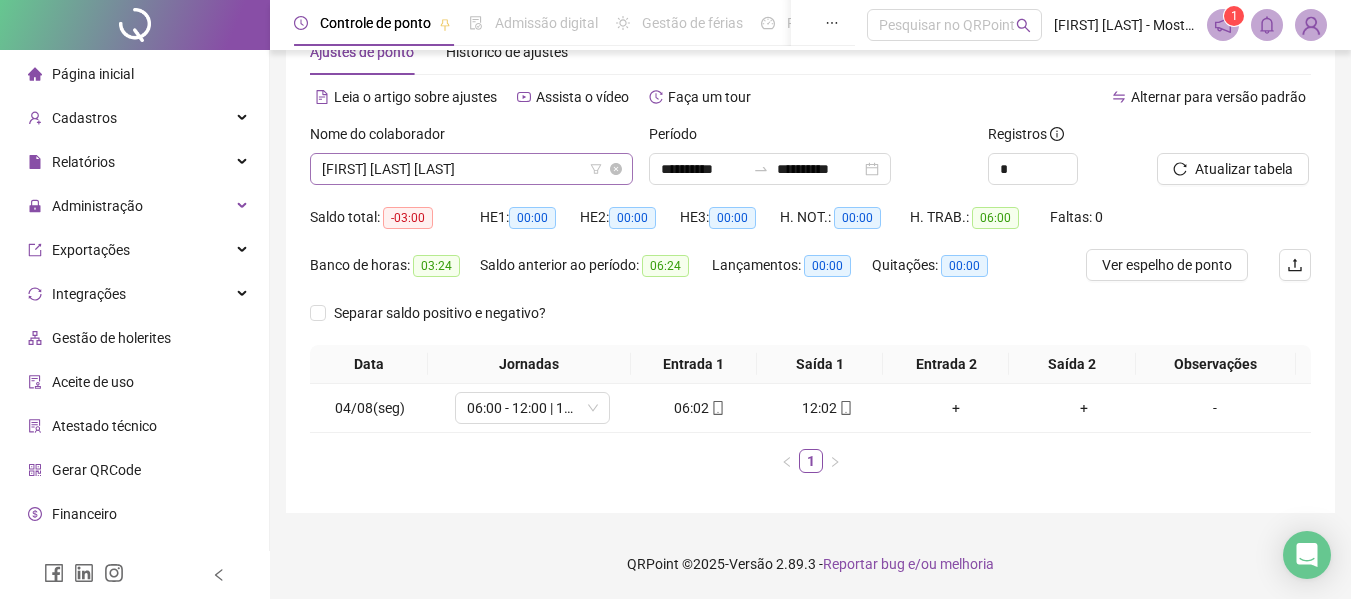 click on "[FIRST] [LAST] [LAST]" at bounding box center [471, 169] 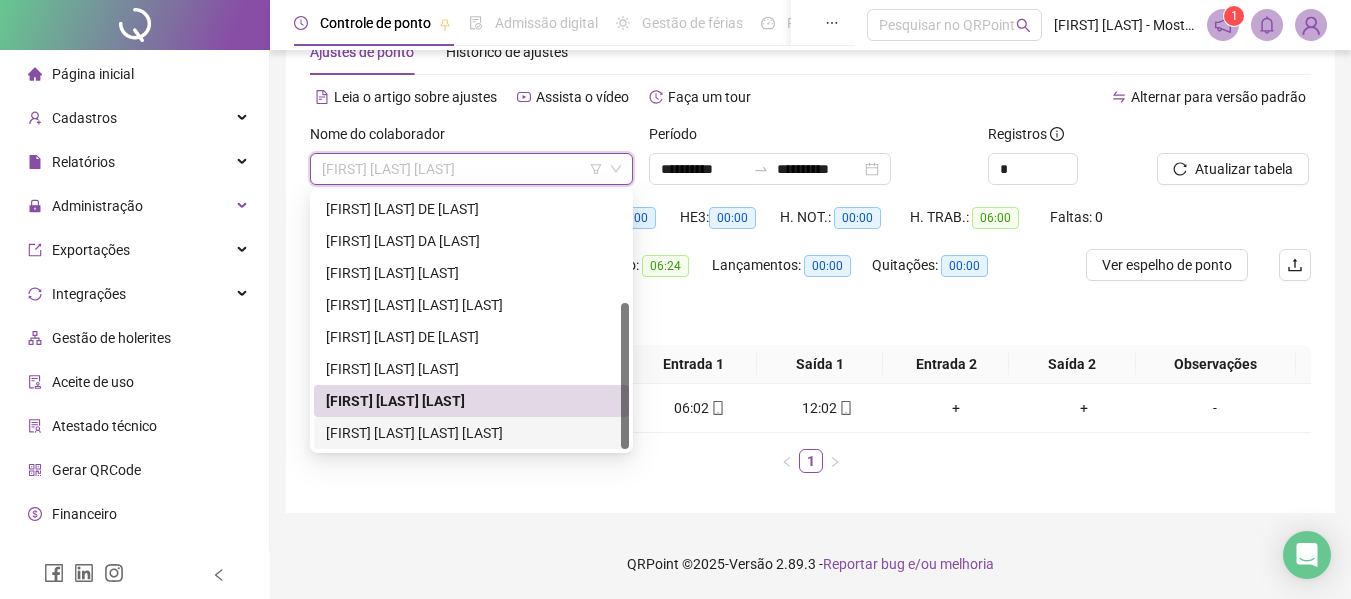 click on "[FIRST] [LAST] [LAST] [LAST]" at bounding box center [471, 433] 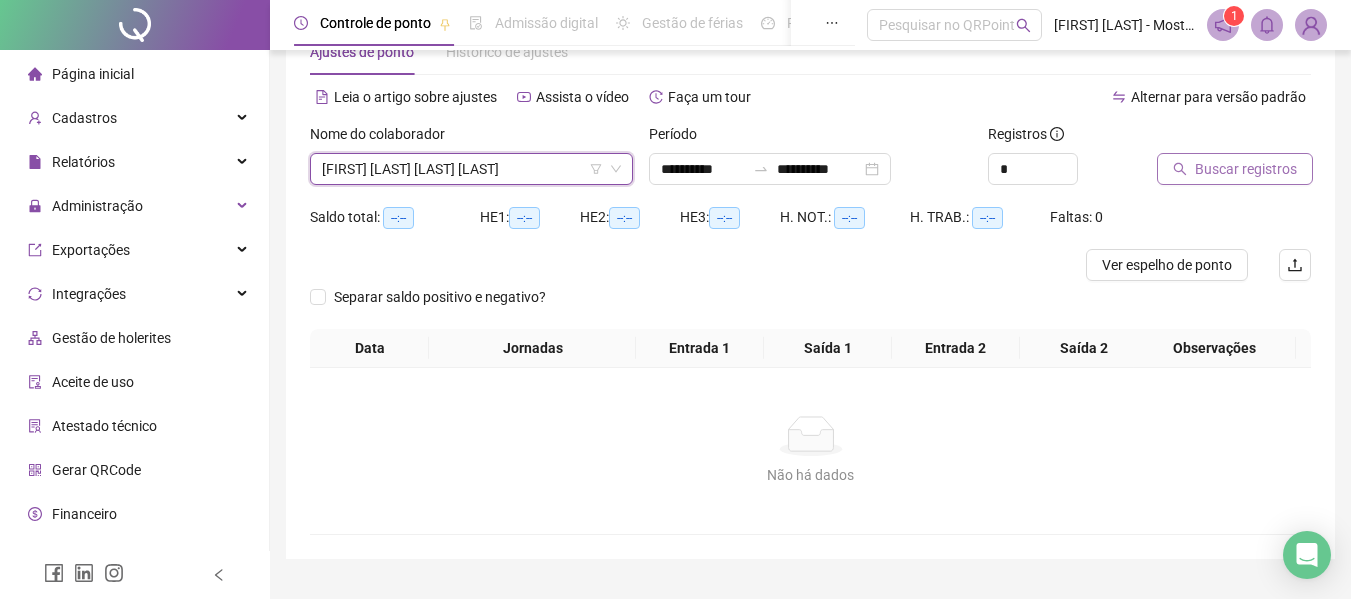 click on "Buscar registros" at bounding box center [1246, 169] 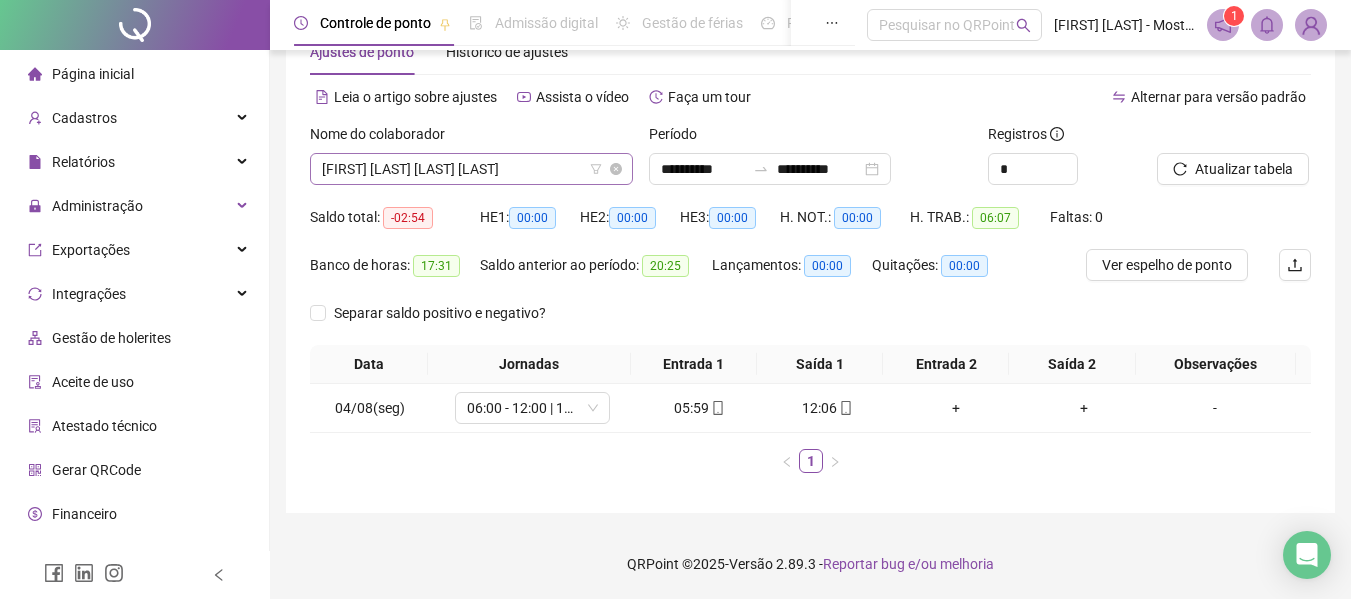 click on "[FIRST] [LAST] [LAST] [LAST]" at bounding box center (471, 169) 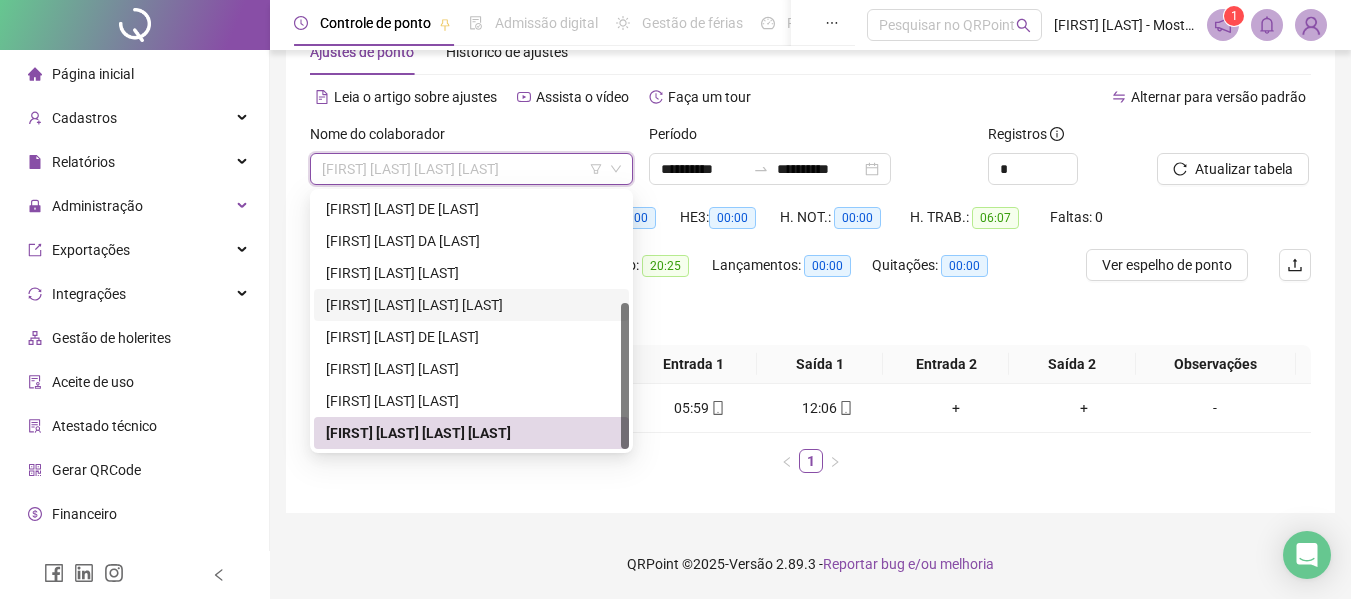 click on "[FIRST] [LAST] [LAST] [LAST]" at bounding box center (471, 305) 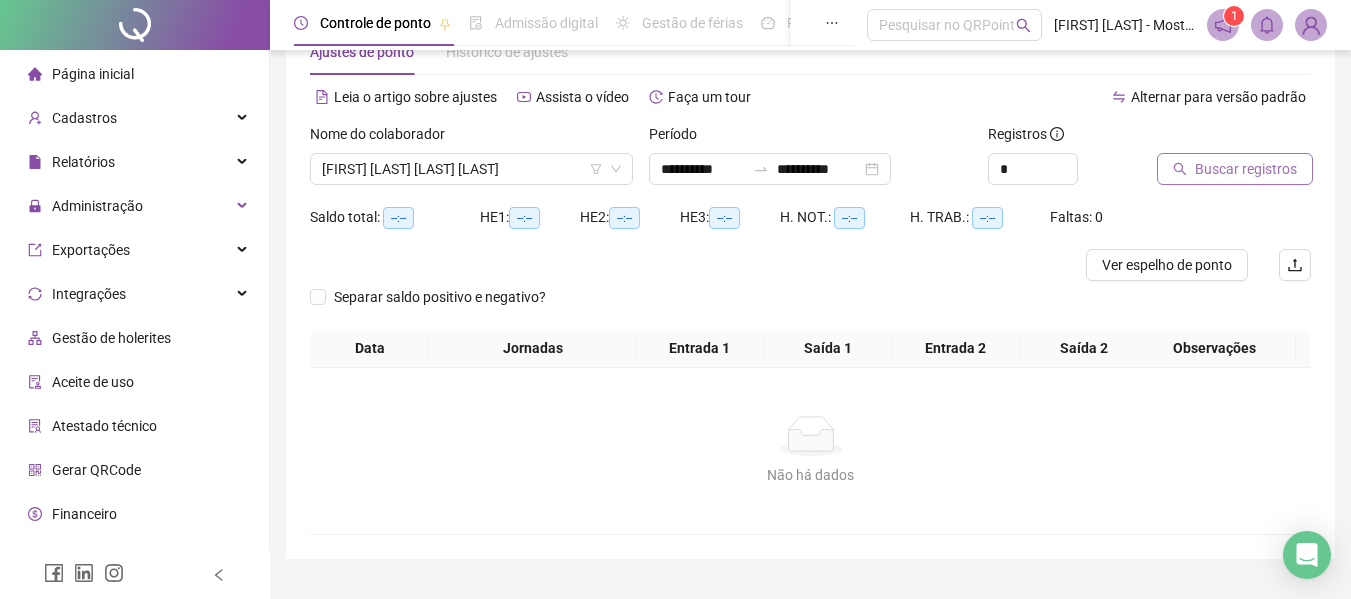click on "Buscar registros" at bounding box center (1246, 169) 